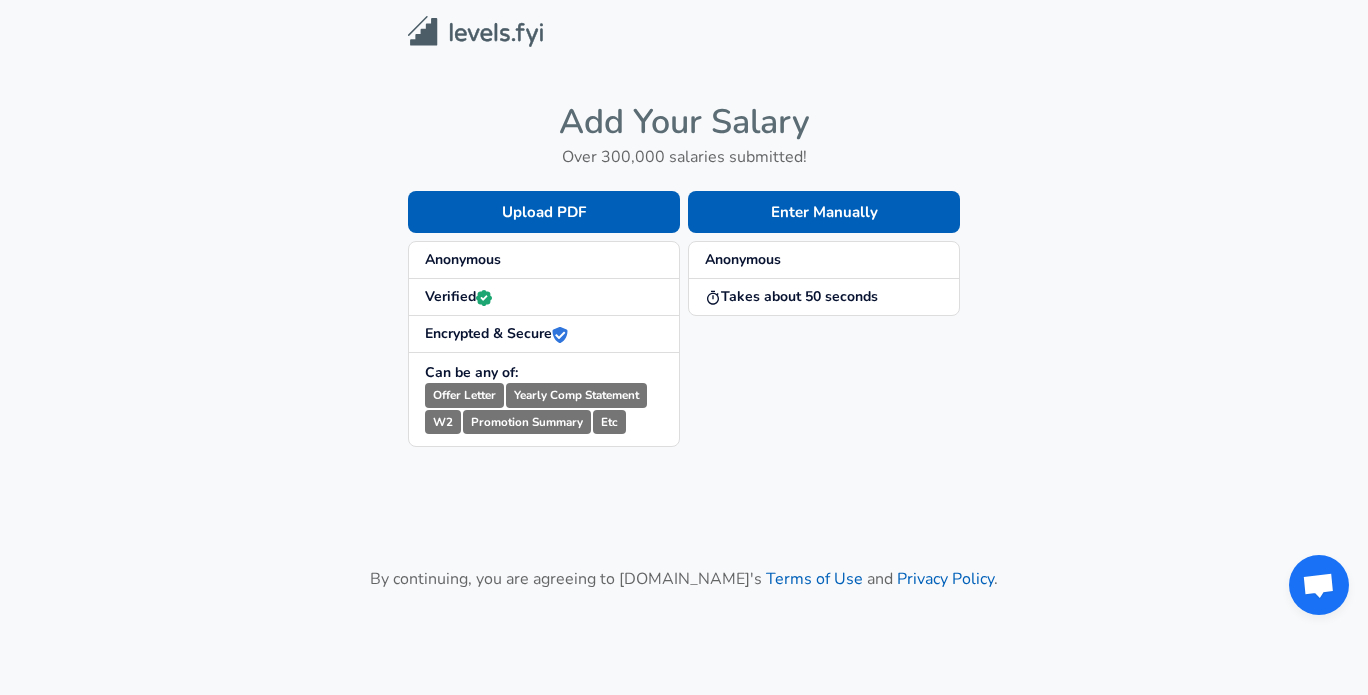 scroll, scrollTop: 0, scrollLeft: 0, axis: both 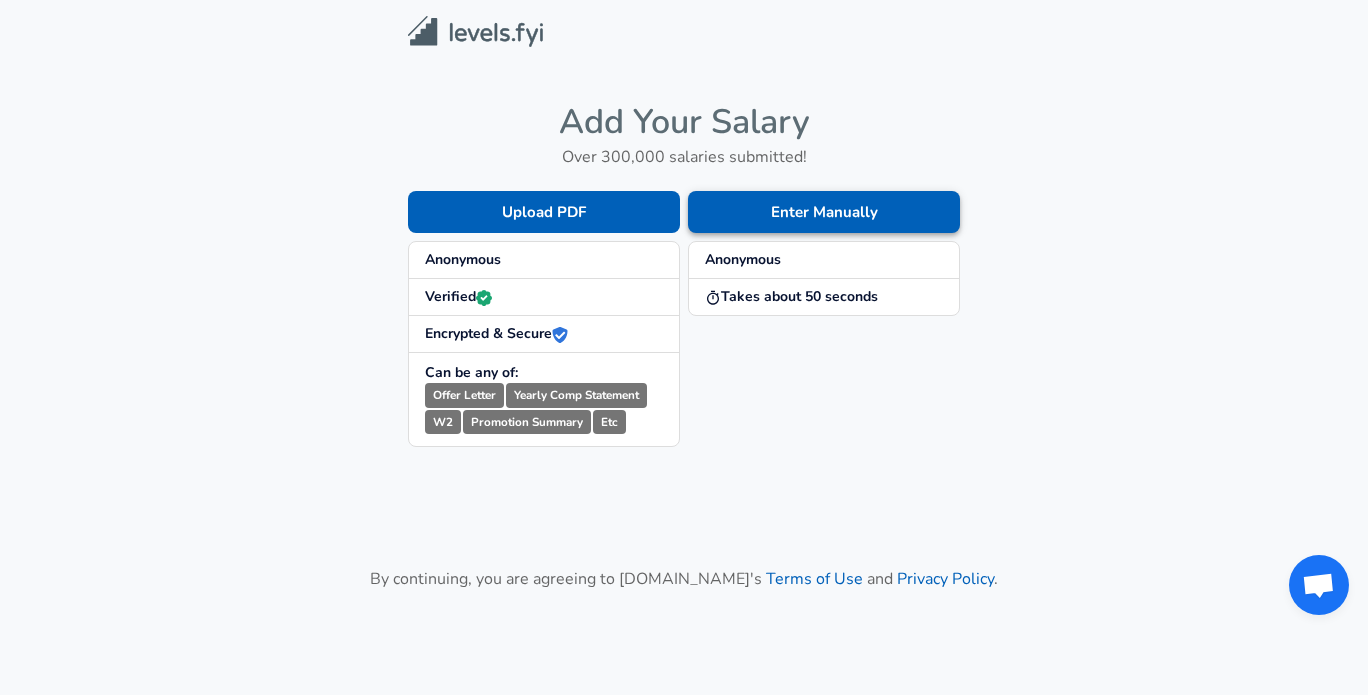 click on "Enter Manually" at bounding box center (824, 212) 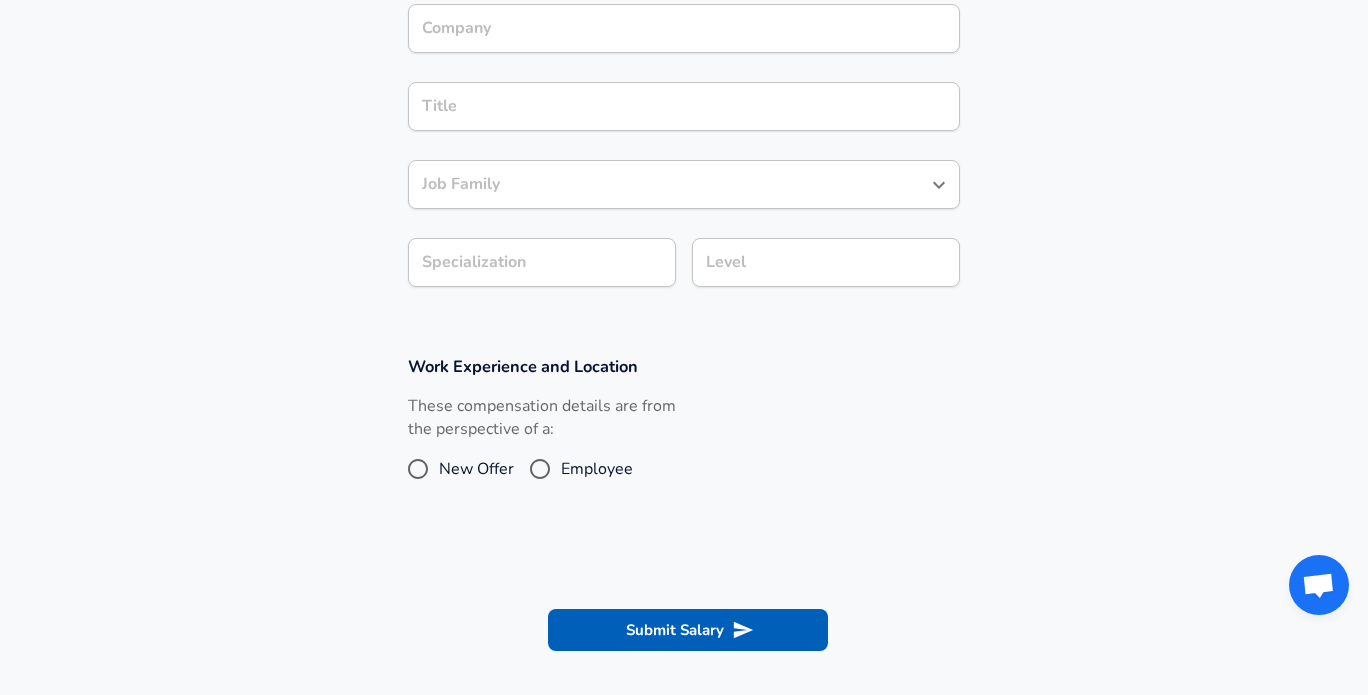 scroll, scrollTop: 435, scrollLeft: 0, axis: vertical 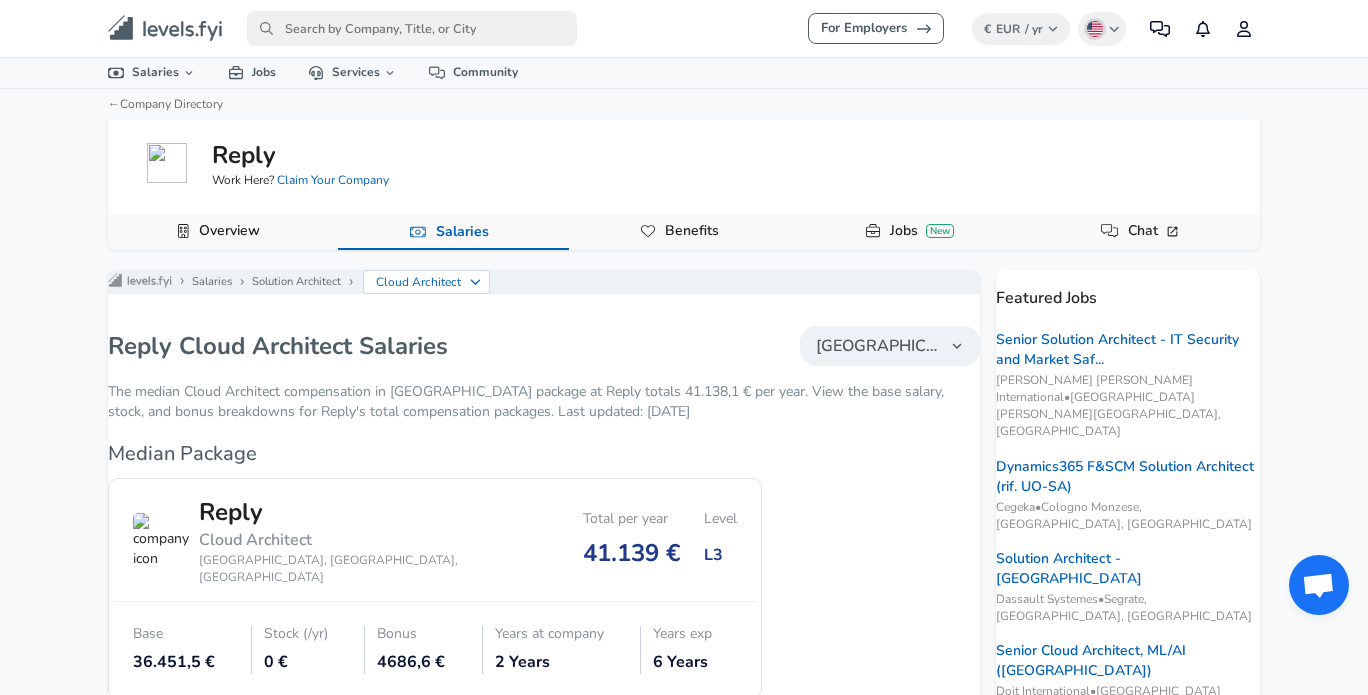 click on "Overview" at bounding box center [229, 231] 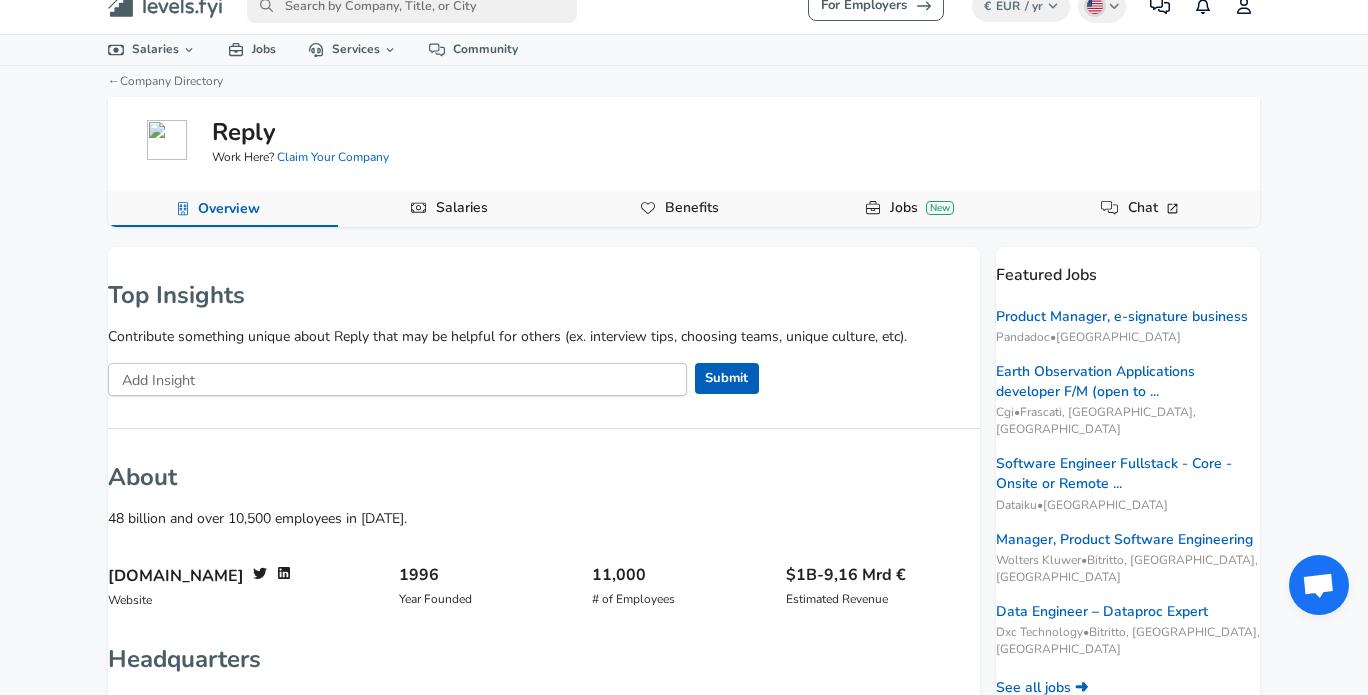 scroll, scrollTop: 0, scrollLeft: 0, axis: both 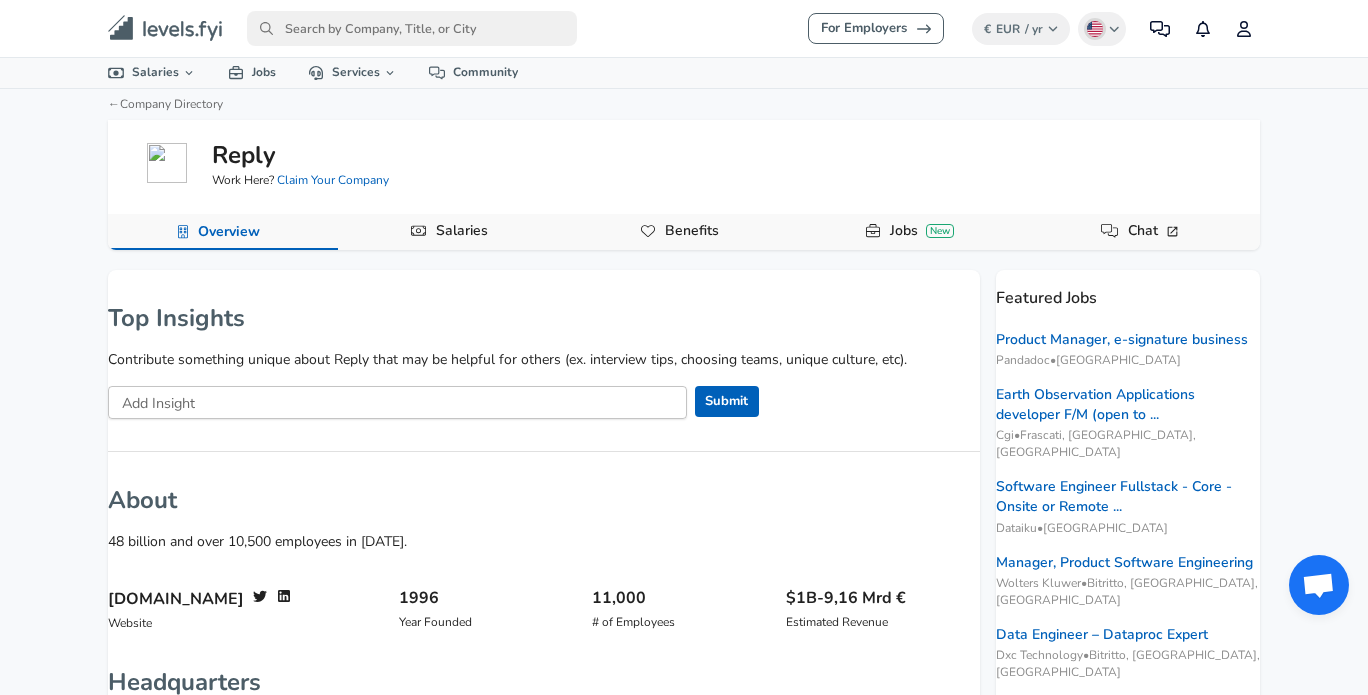 click on "Salaries" at bounding box center (223, 232) 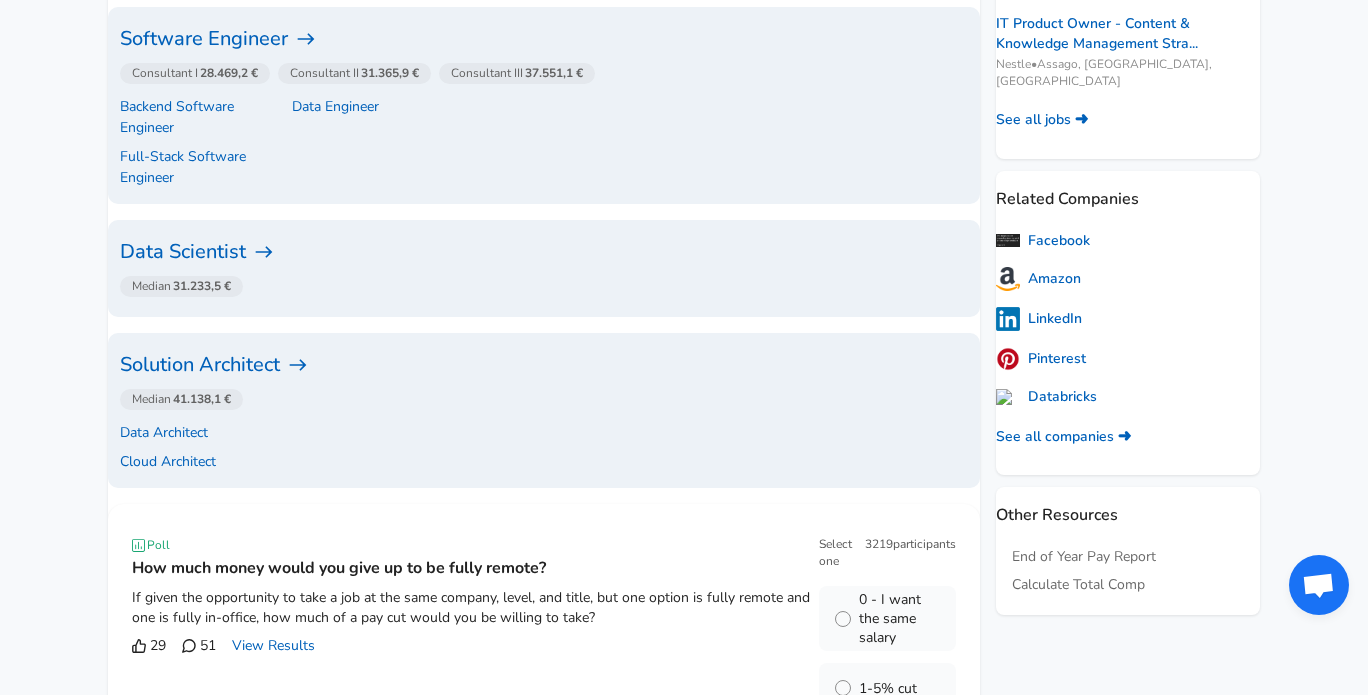 scroll, scrollTop: 631, scrollLeft: 0, axis: vertical 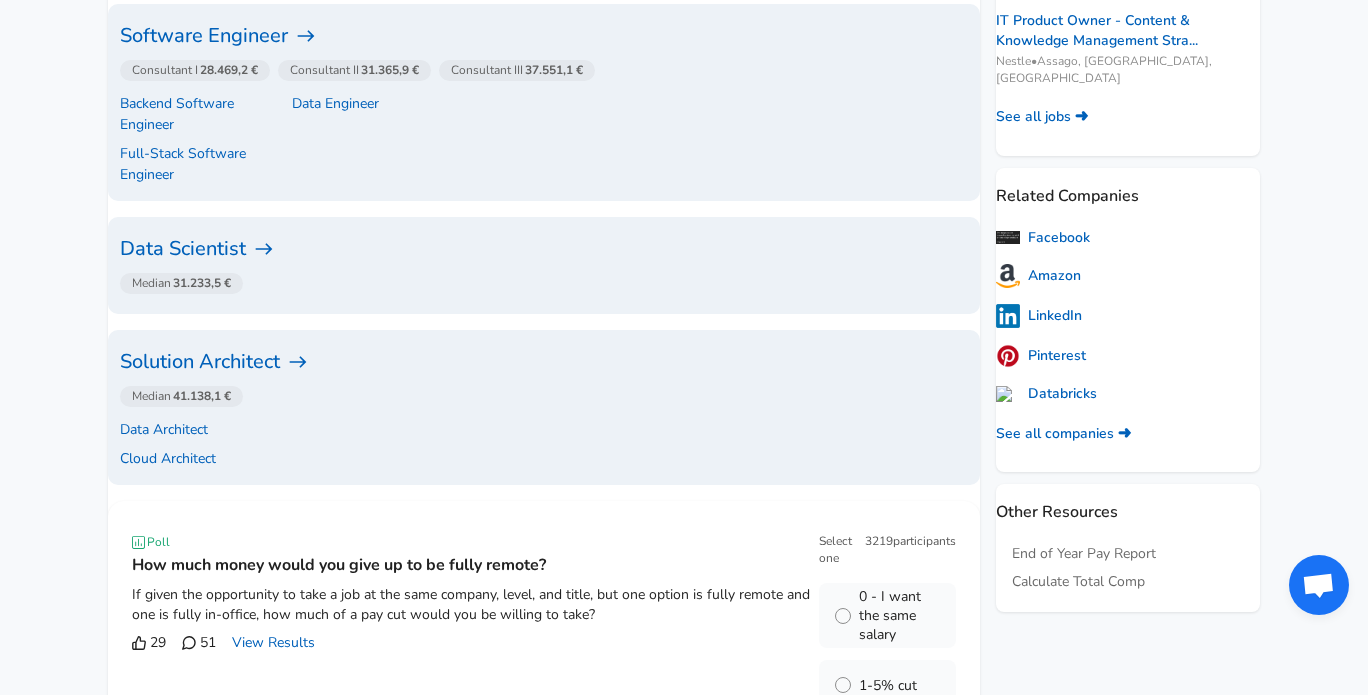 click on "Solution Architect" at bounding box center [544, 362] 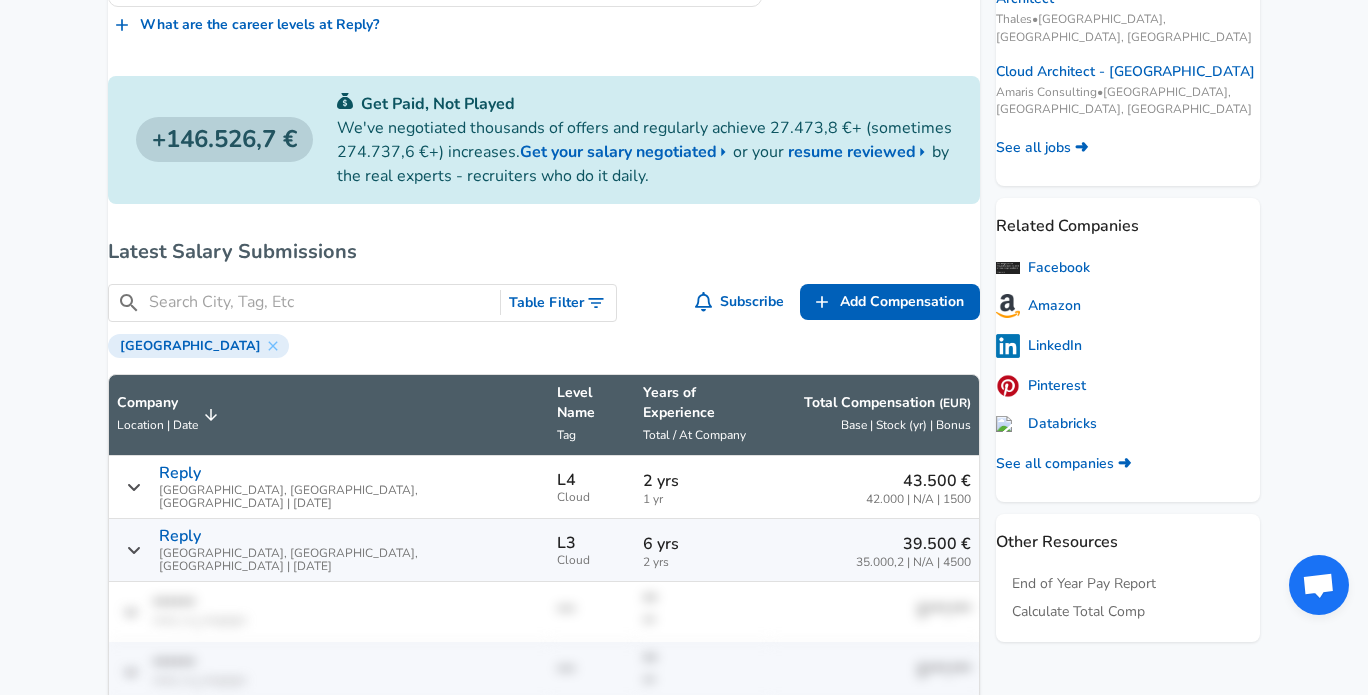 scroll, scrollTop: 703, scrollLeft: 0, axis: vertical 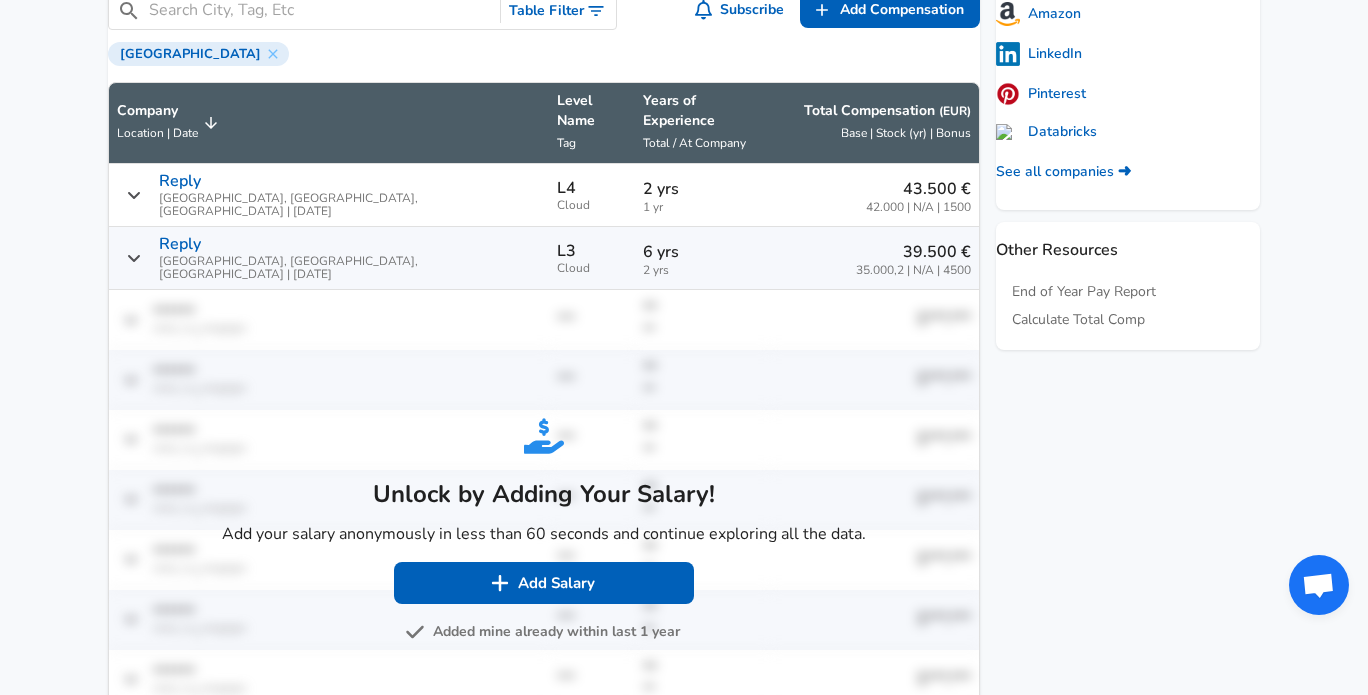 click on "Added mine already within last 1 year" at bounding box center [544, 632] 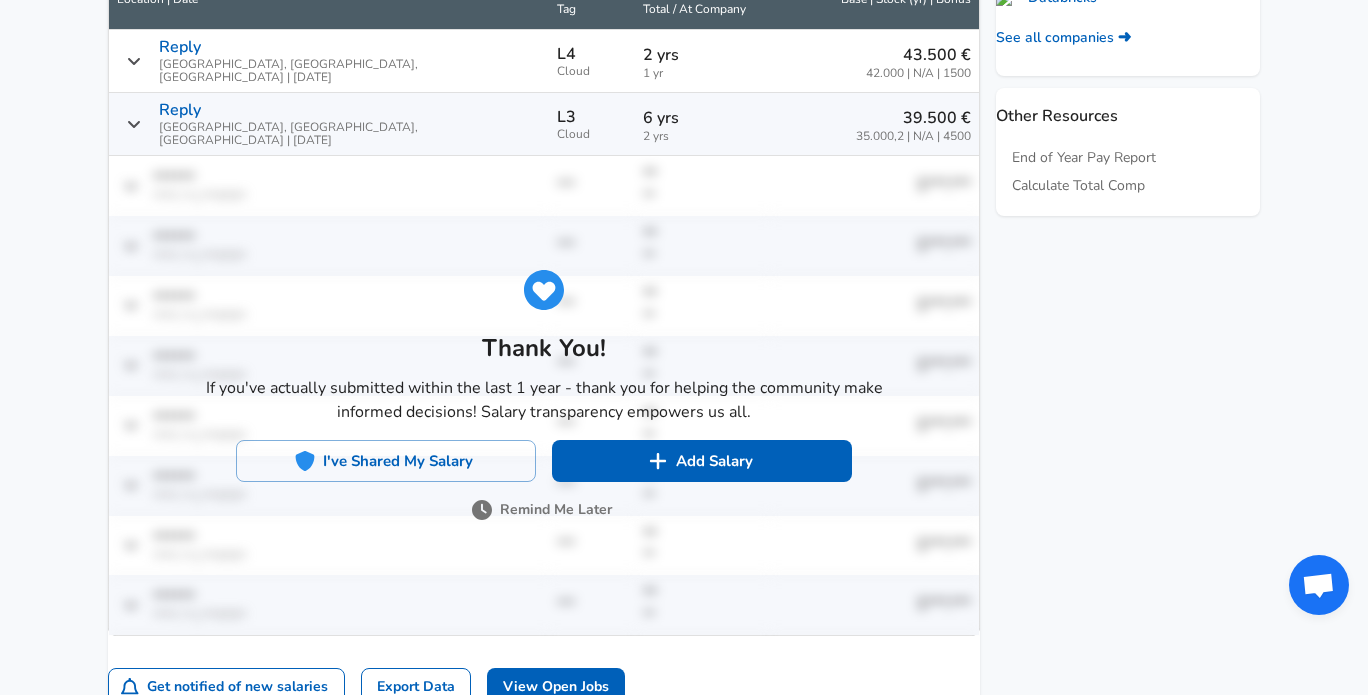 scroll, scrollTop: 1117, scrollLeft: 0, axis: vertical 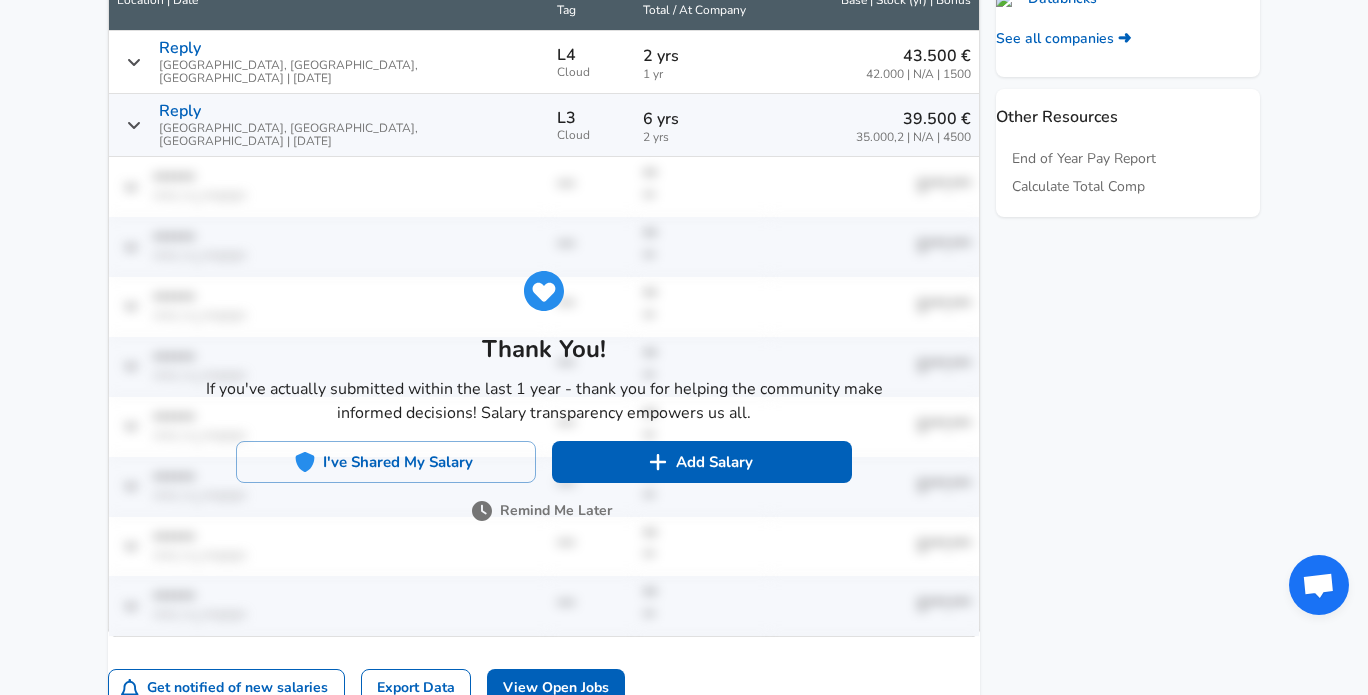 click on "Remind Me Later" at bounding box center (544, 511) 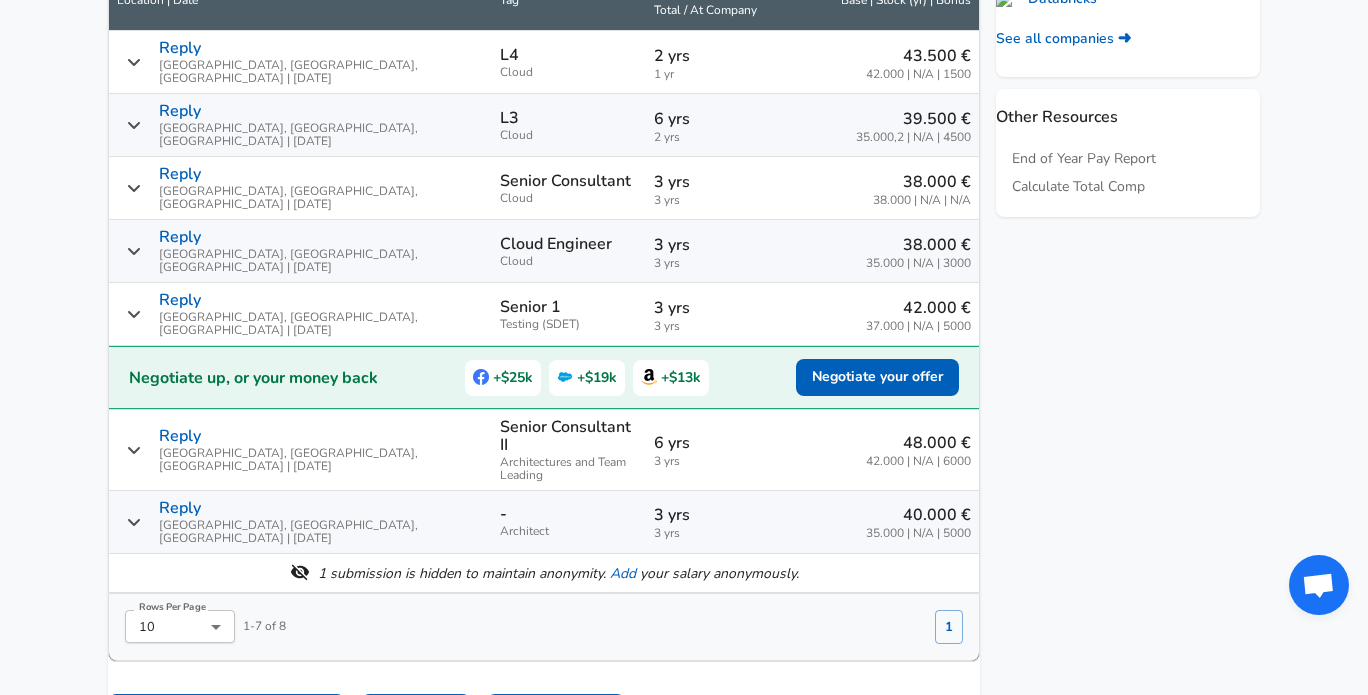 scroll, scrollTop: 1118, scrollLeft: 0, axis: vertical 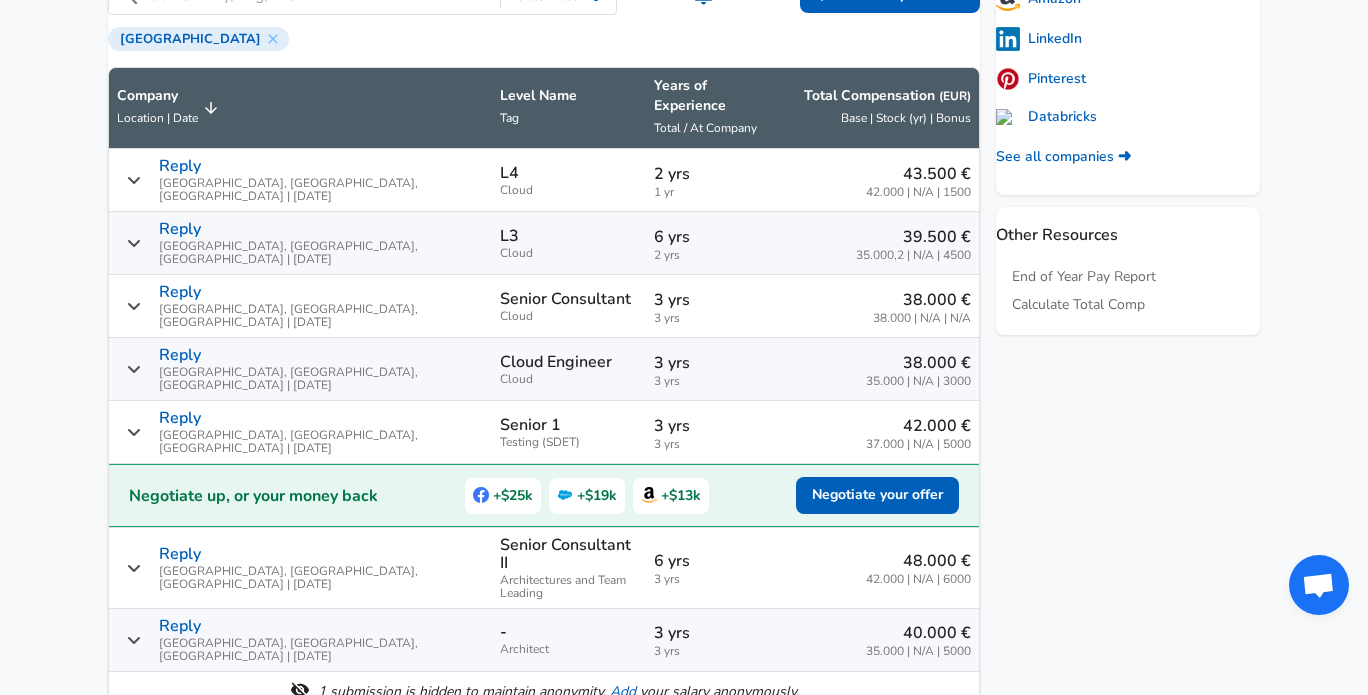click on "We value your privacy We use cookies to enhance your browsing experience, serve personalized ads or content, and analyze our traffic. By clicking "Accept All", you consent to our use of cookies. Customize    Accept All   Customize Consent Preferences   We use cookies to help you navigate efficiently and perform certain functions. You will find detailed information about all cookies under each consent category below. The cookies that are categorized as "Necessary" are stored on your browser as they are essential for enabling the basic functionalities of the site. ...  Show more Necessary Always Active Necessary cookies are required to enable the basic features of this site, such as providing secure log-in or adjusting your consent preferences. These cookies do not store any personally identifiable data. Cookie _GRECAPTCHA Duration 5 months 27 days Description Google Recaptcha service sets this cookie to identify bots to protect the website against malicious spam attacks. Cookie __stripe_mid Duration 1 year MR" at bounding box center (684, -652) 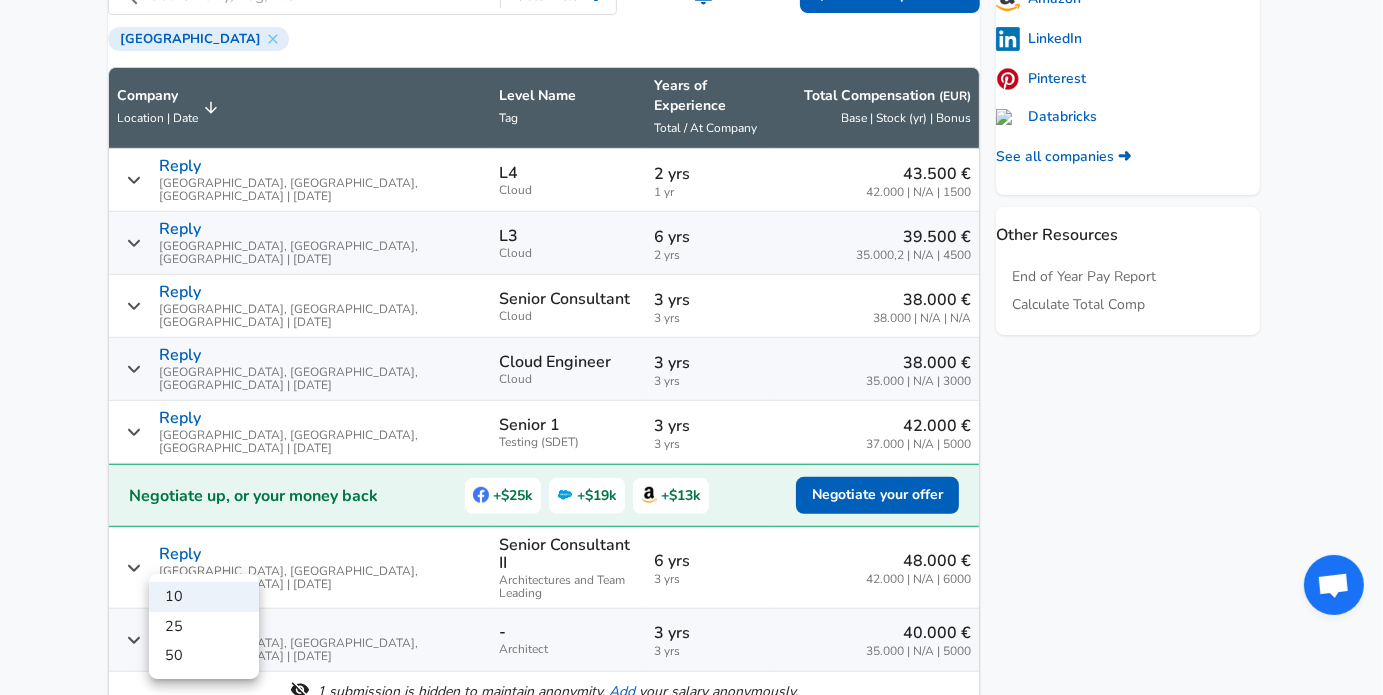 click at bounding box center (691, 347) 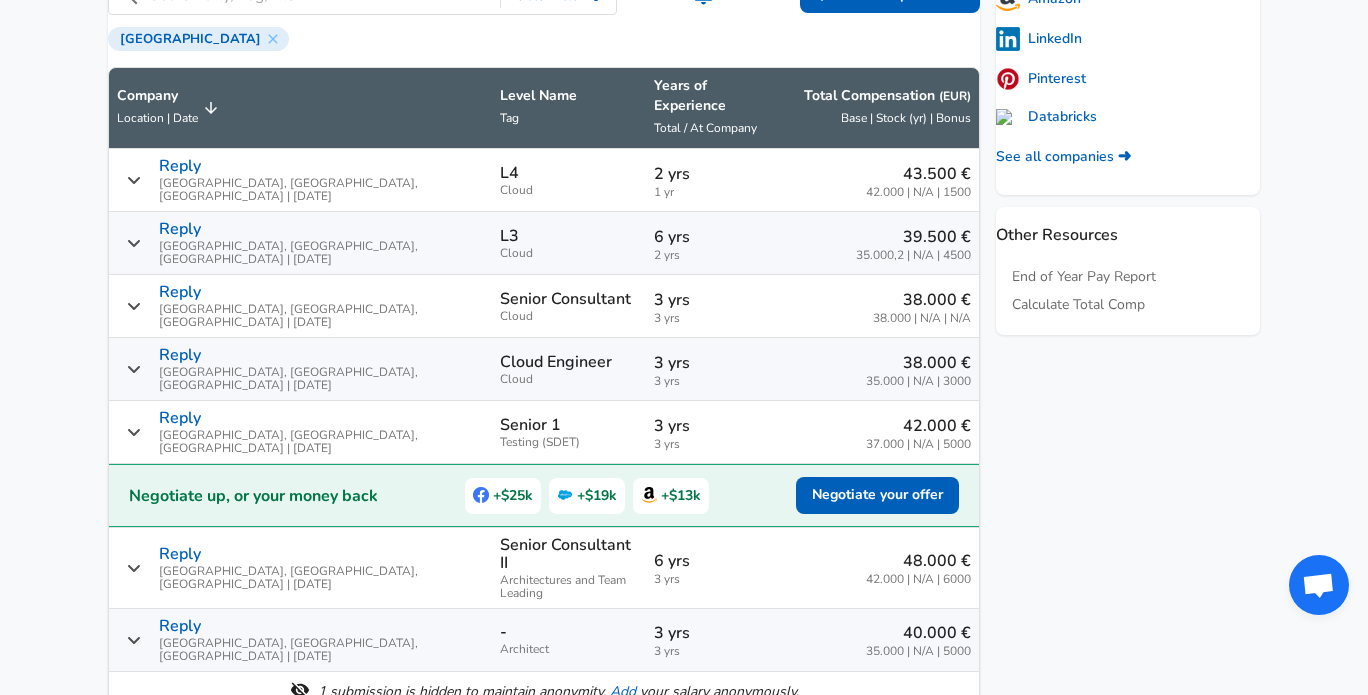 click 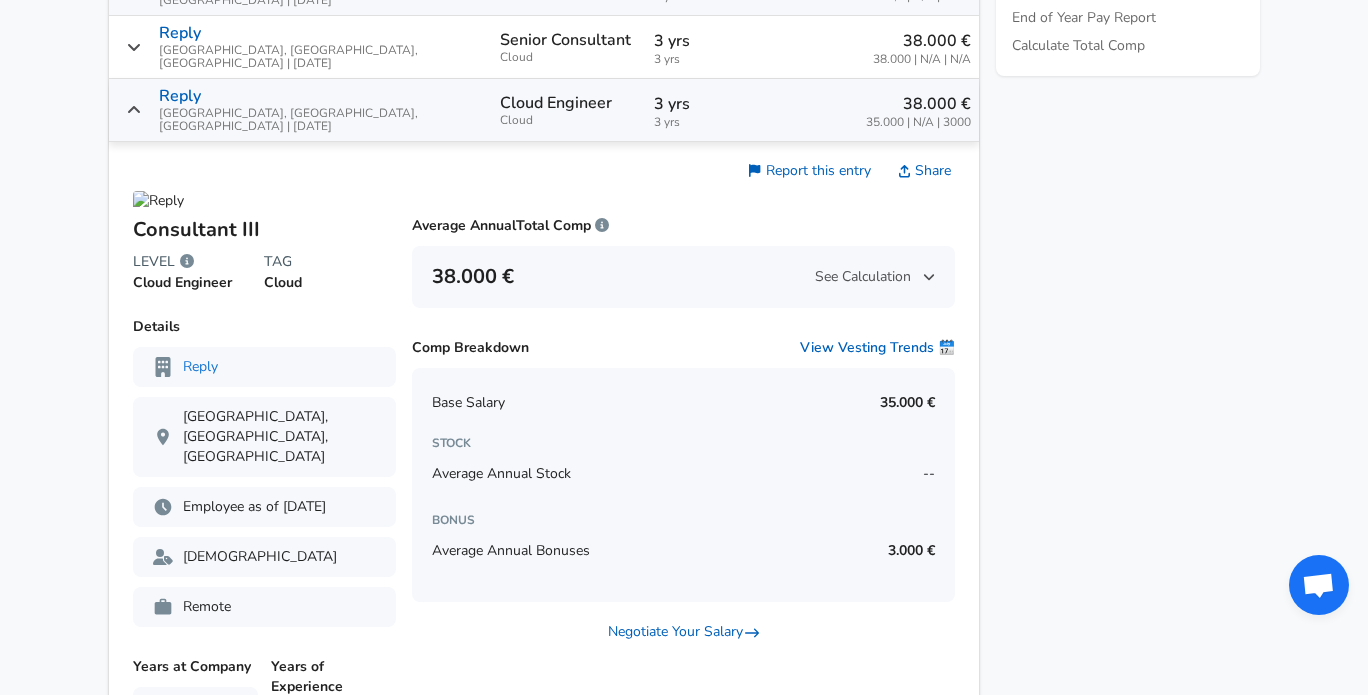 scroll, scrollTop: 1166, scrollLeft: 0, axis: vertical 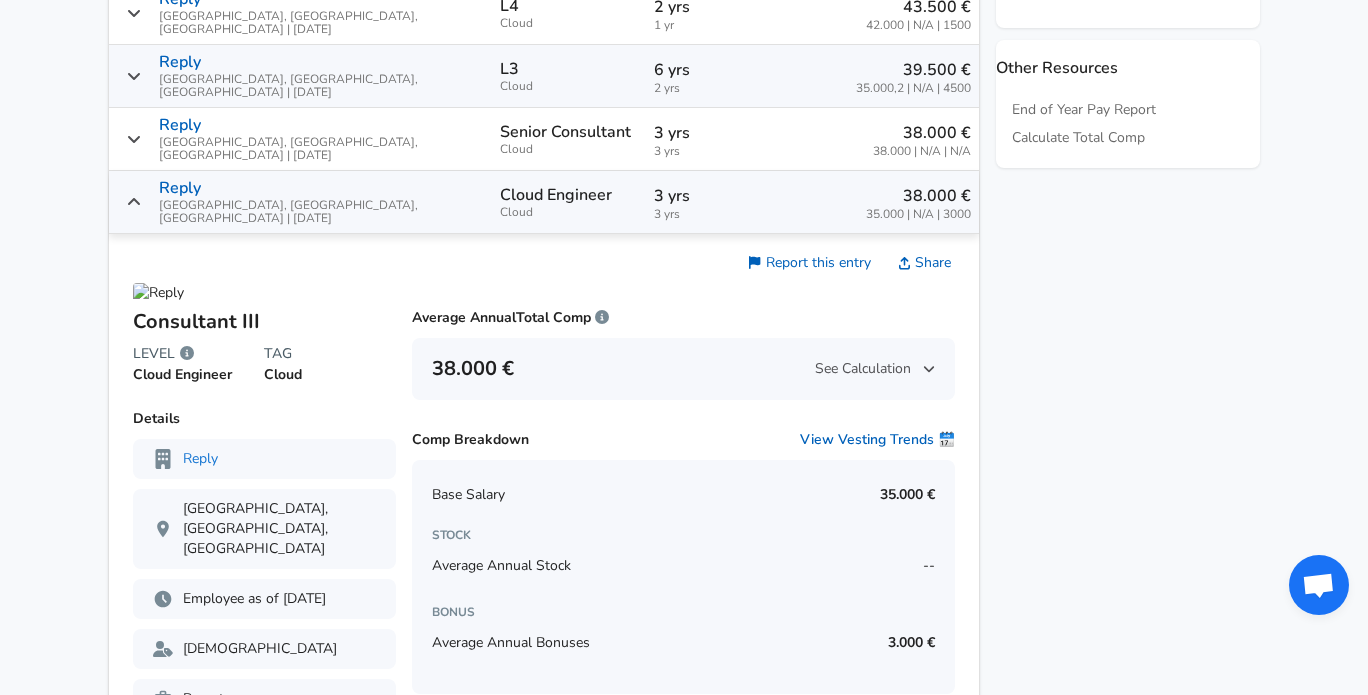 click 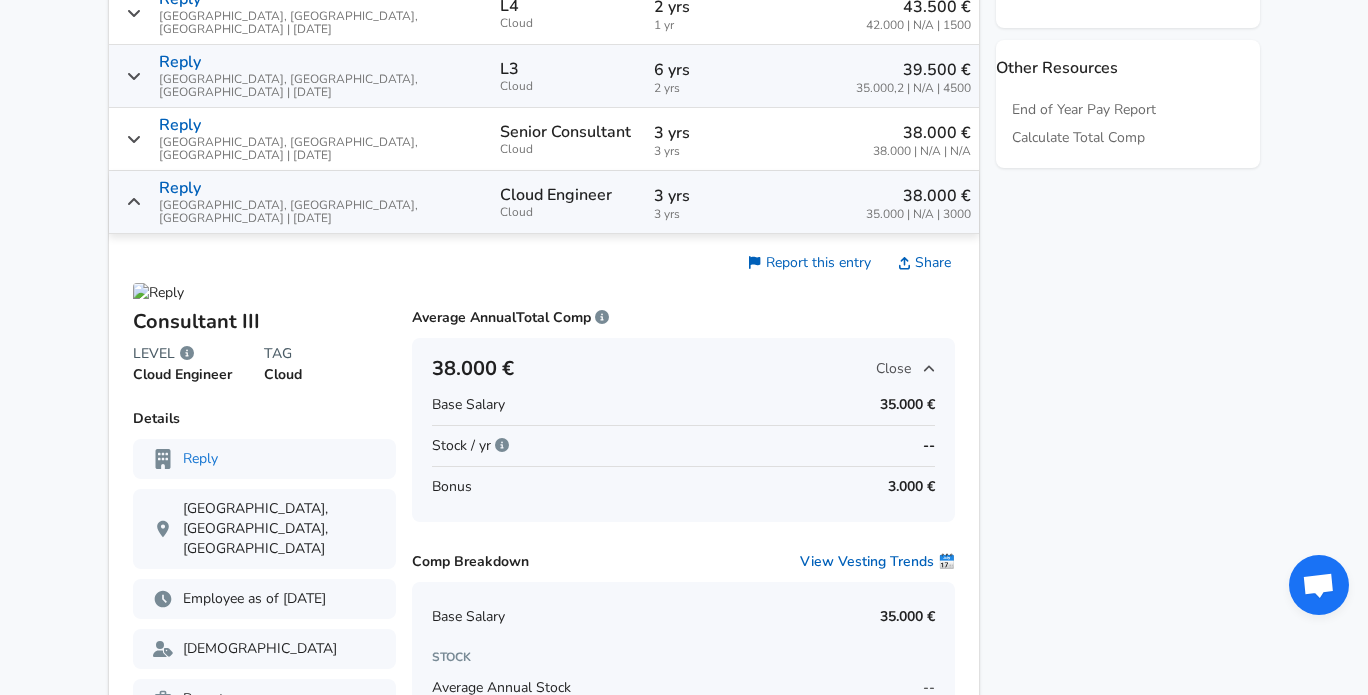 click 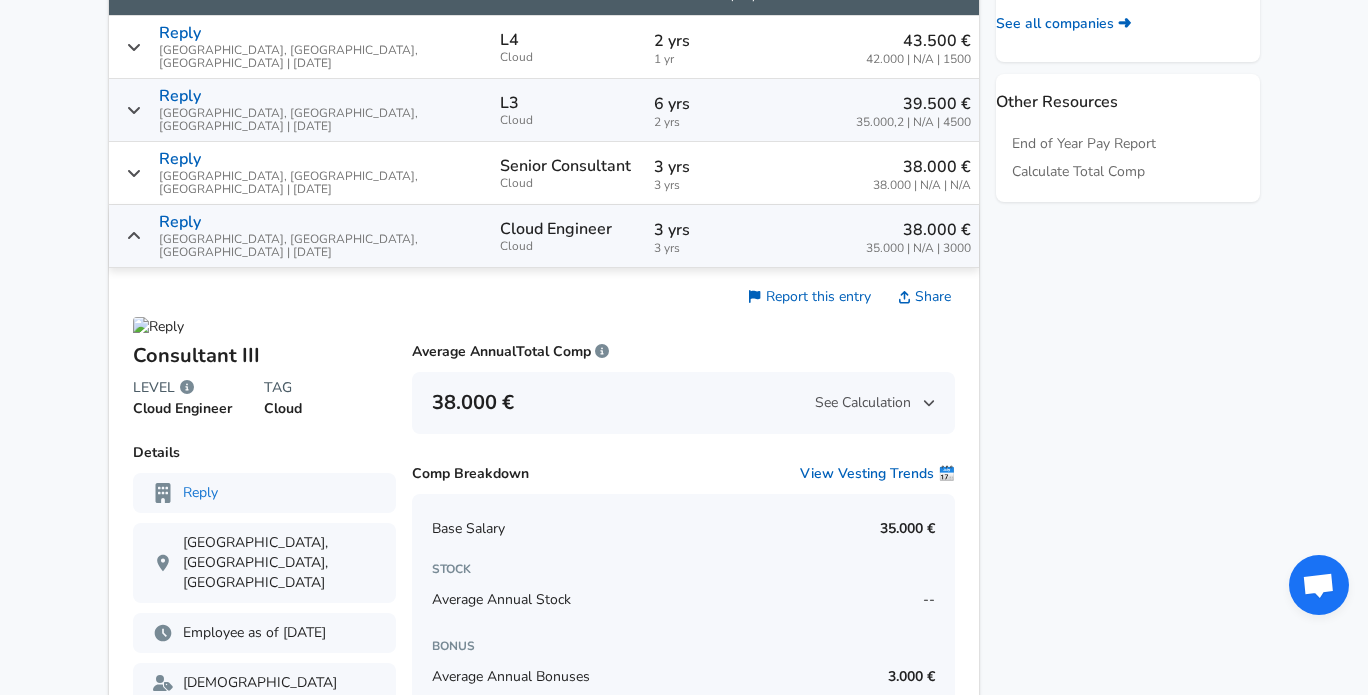 scroll, scrollTop: 1131, scrollLeft: 0, axis: vertical 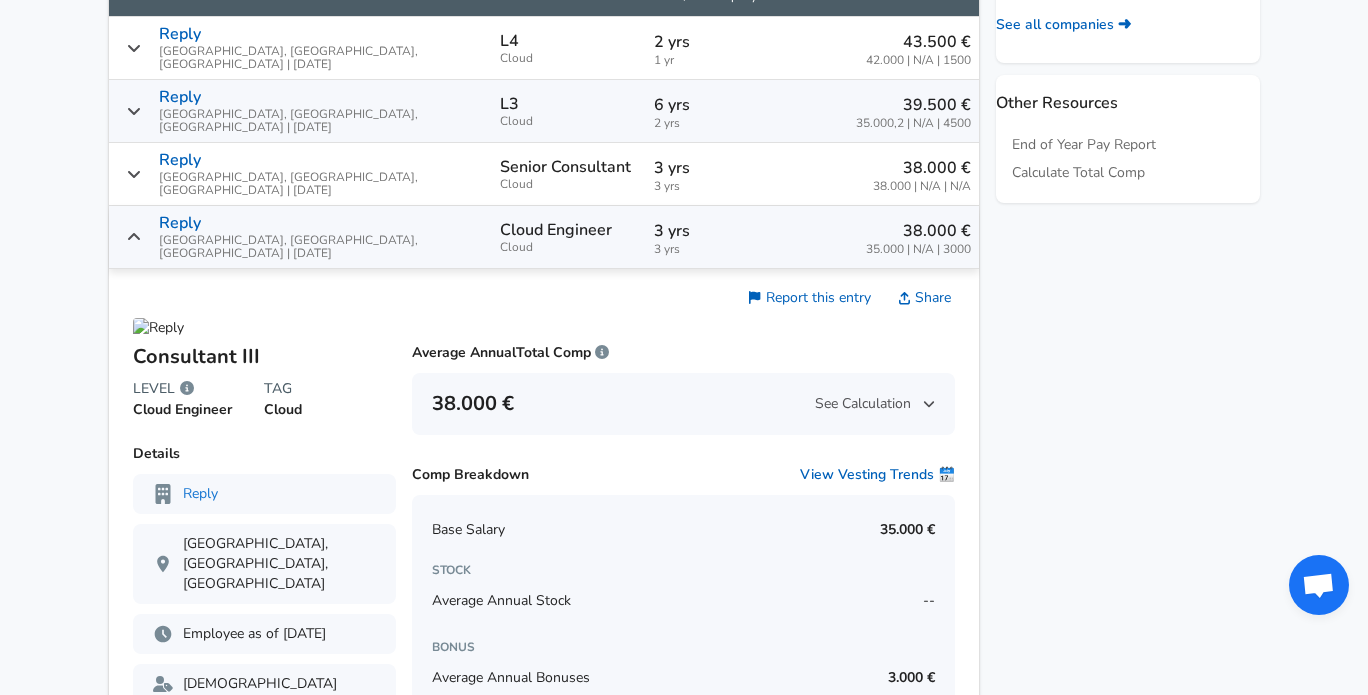 click 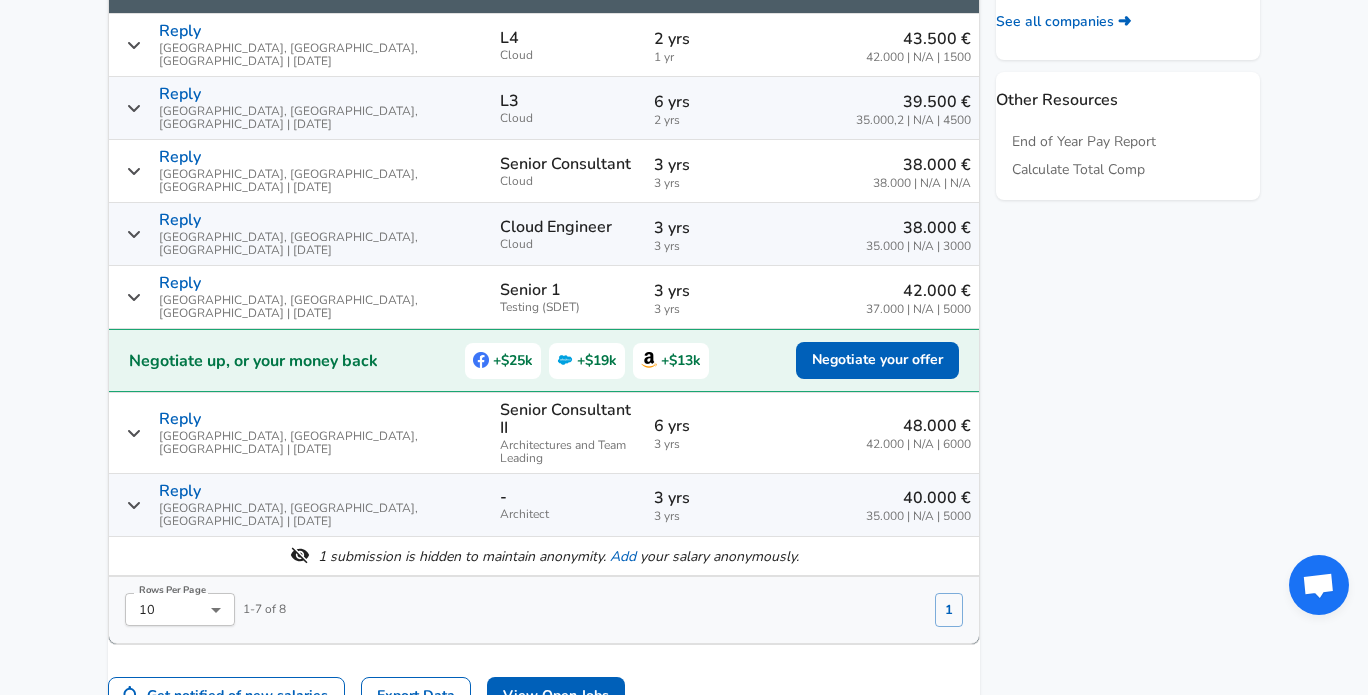 scroll, scrollTop: 1144, scrollLeft: 0, axis: vertical 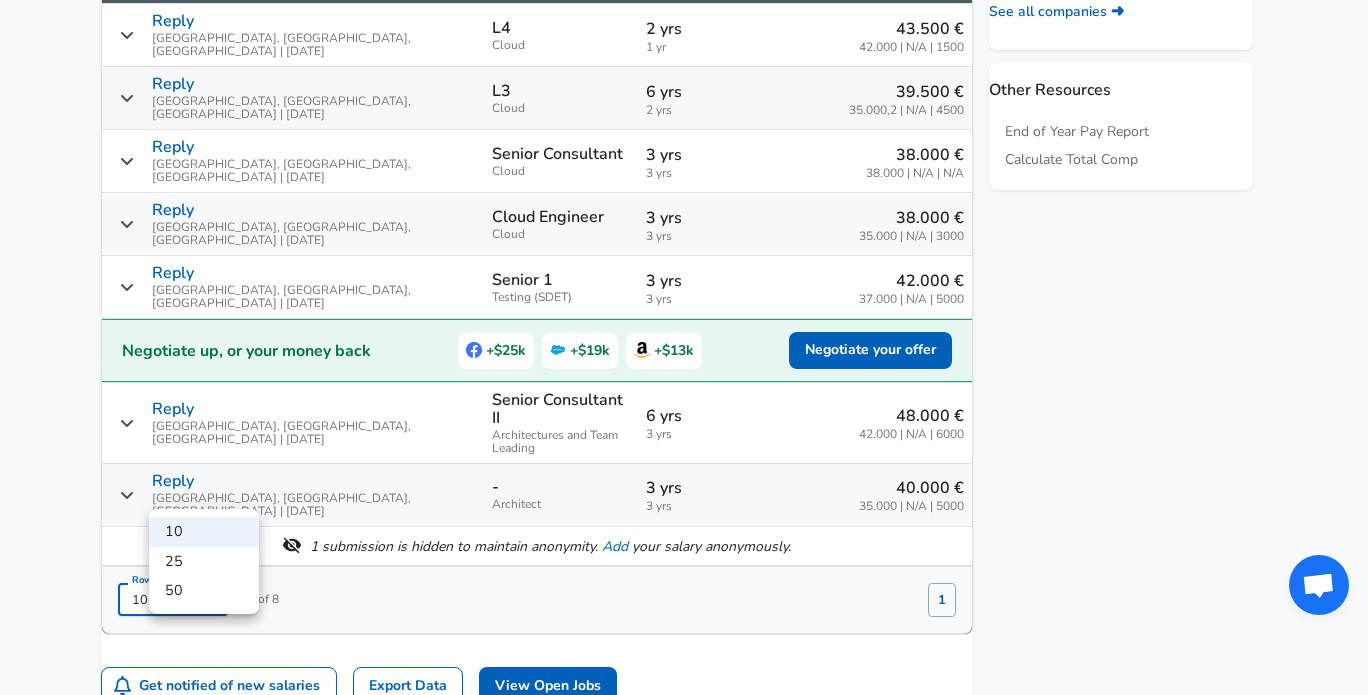 click on "We value your privacy We use cookies to enhance your browsing experience, serve personalized ads or content, and analyze our traffic. By clicking "Accept All", you consent to our use of cookies. Customize    Accept All   Customize Consent Preferences   We use cookies to help you navigate efficiently and perform certain functions. You will find detailed information about all cookies under each consent category below. The cookies that are categorized as "Necessary" are stored on your browser as they are essential for enabling the basic functionalities of the site. ...  Show more Necessary Always Active Necessary cookies are required to enable the basic features of this site, such as providing secure log-in or adjusting your consent preferences. These cookies do not store any personally identifiable data. Cookie _GRECAPTCHA Duration 5 months 27 days Description Google Recaptcha service sets this cookie to identify bots to protect the website against malicious spam attacks. Cookie __stripe_mid Duration 1 year MR" at bounding box center [684, -797] 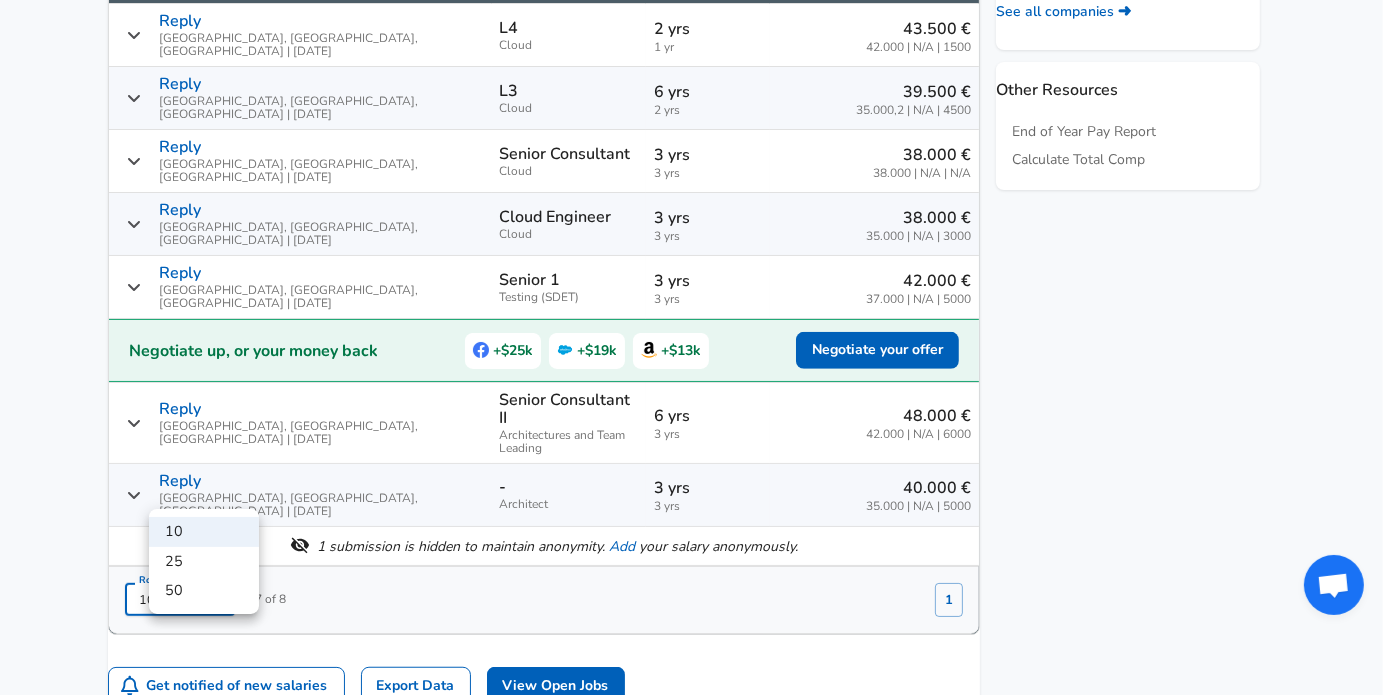 click at bounding box center (691, 347) 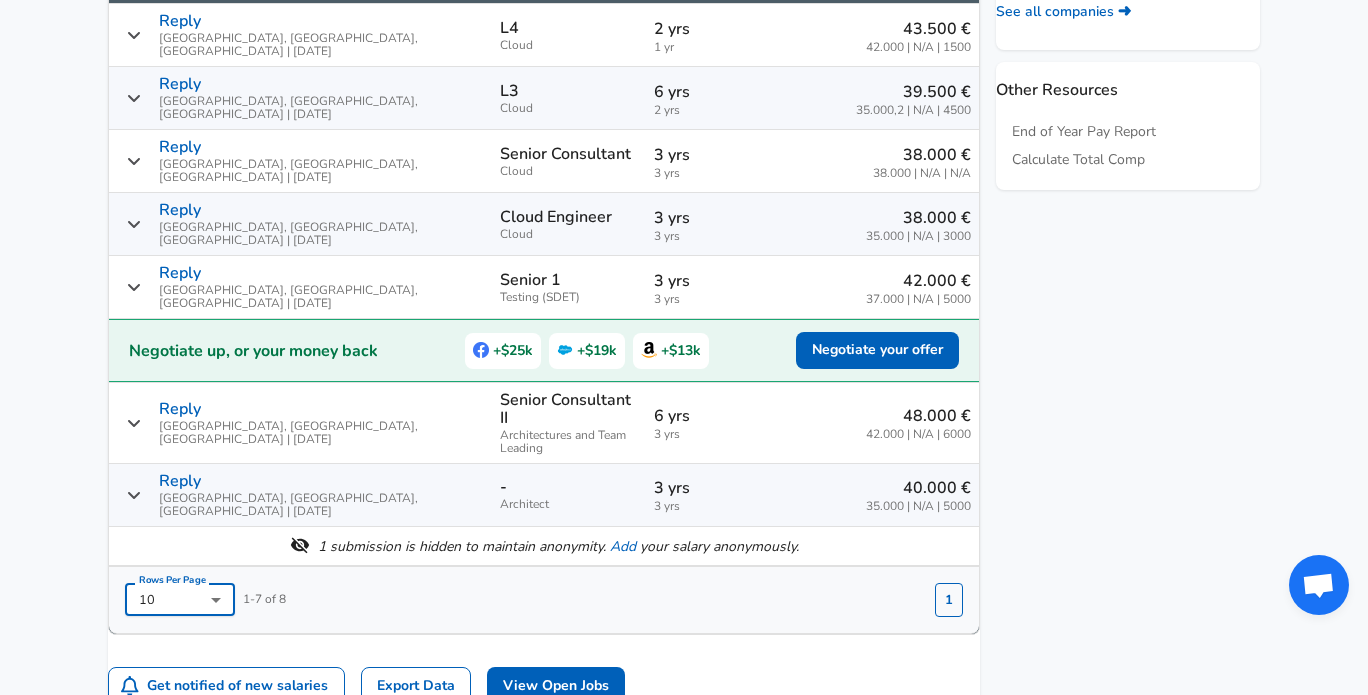 click on "1" at bounding box center (949, 600) 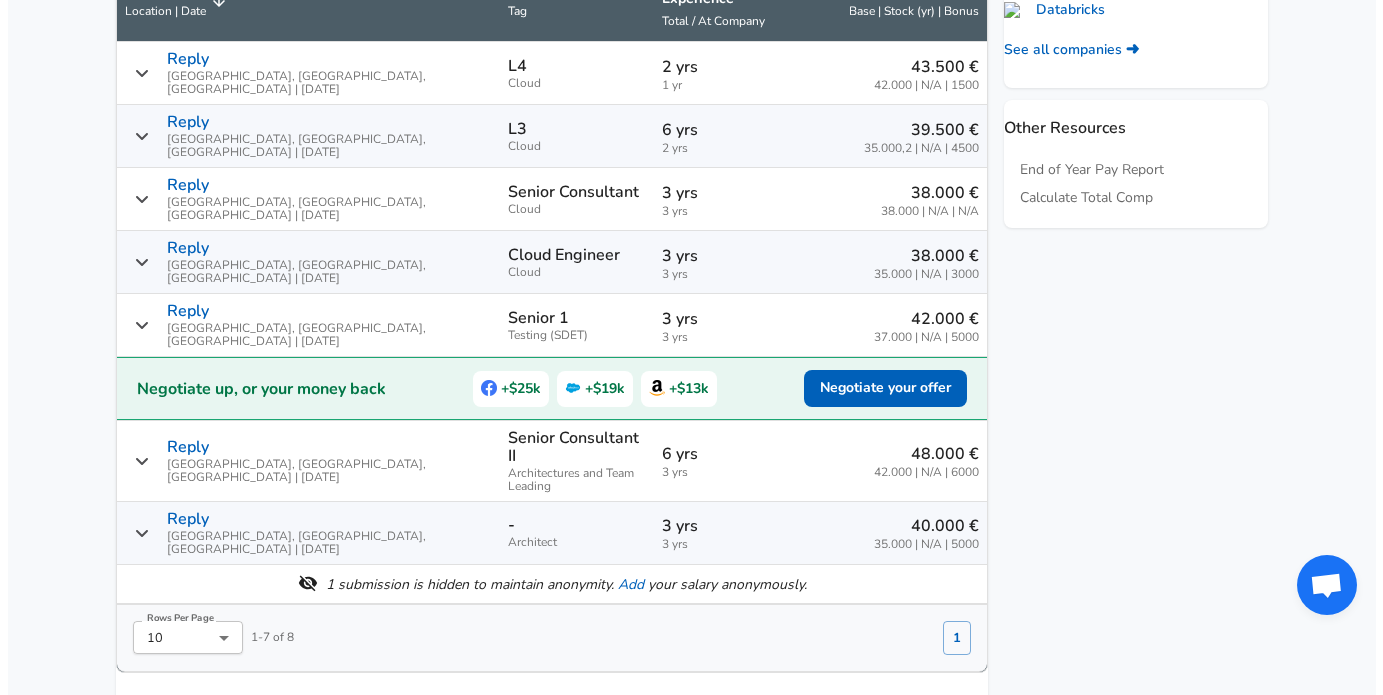 scroll, scrollTop: 1126, scrollLeft: 0, axis: vertical 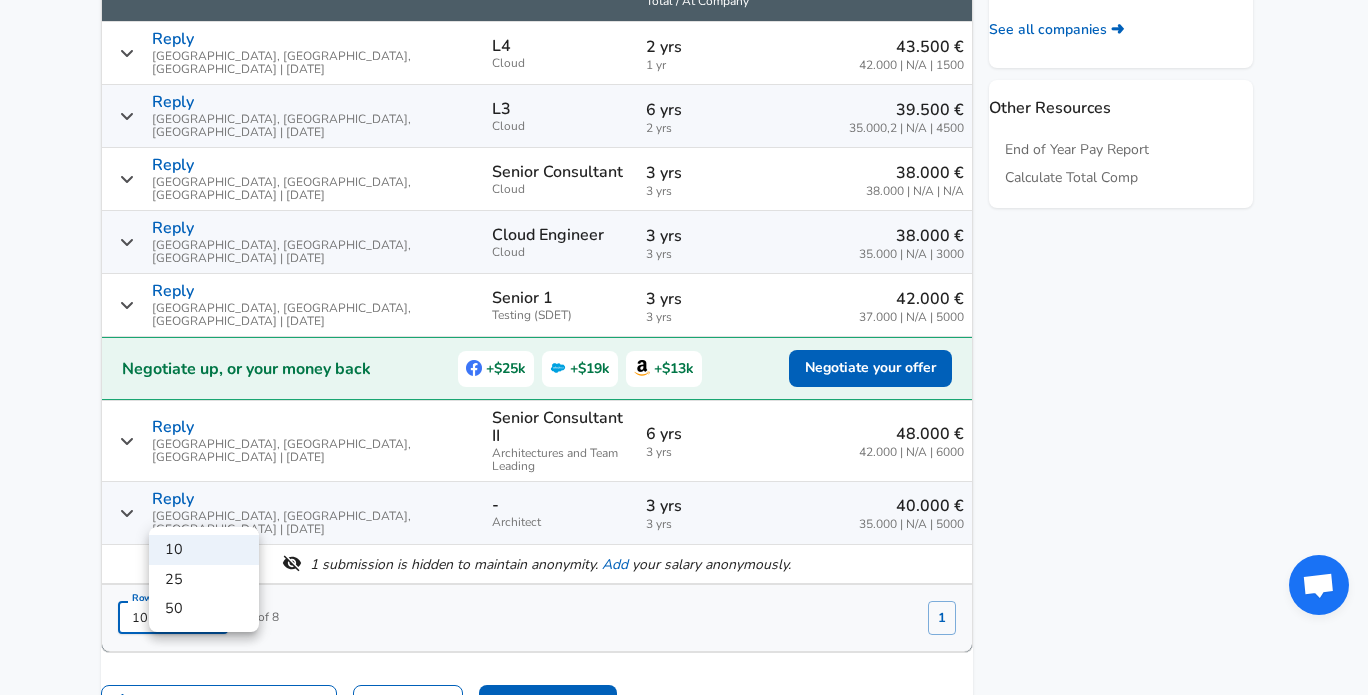 click on "We value your privacy We use cookies to enhance your browsing experience, serve personalized ads or content, and analyze our traffic. By clicking "Accept All", you consent to our use of cookies. Customize    Accept All   Customize Consent Preferences   We use cookies to help you navigate efficiently and perform certain functions. You will find detailed information about all cookies under each consent category below. The cookies that are categorized as "Necessary" are stored on your browser as they are essential for enabling the basic functionalities of the site. ...  Show more Necessary Always Active Necessary cookies are required to enable the basic features of this site, such as providing secure log-in or adjusting your consent preferences. These cookies do not store any personally identifiable data. Cookie _GRECAPTCHA Duration 5 months 27 days Description Google Recaptcha service sets this cookie to identify bots to protect the website against malicious spam attacks. Cookie __stripe_mid Duration 1 year MR" at bounding box center [684, -779] 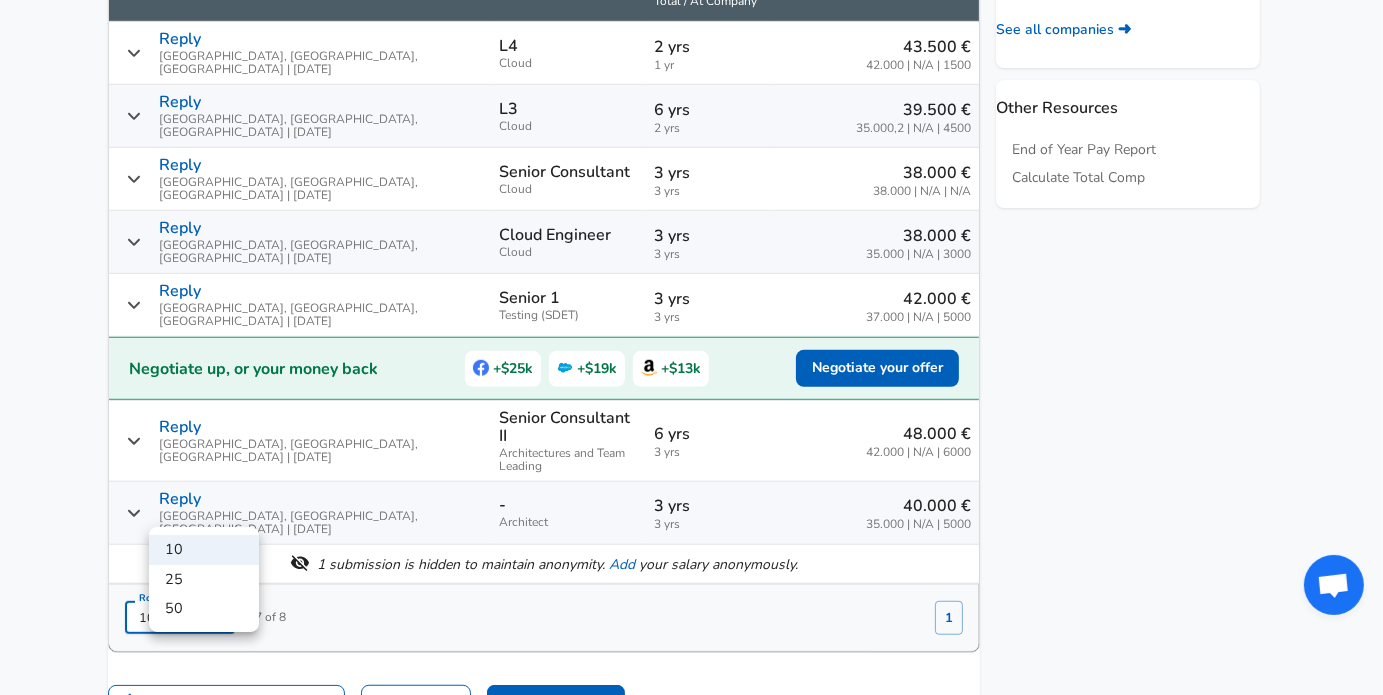 click on "25" at bounding box center (204, 580) 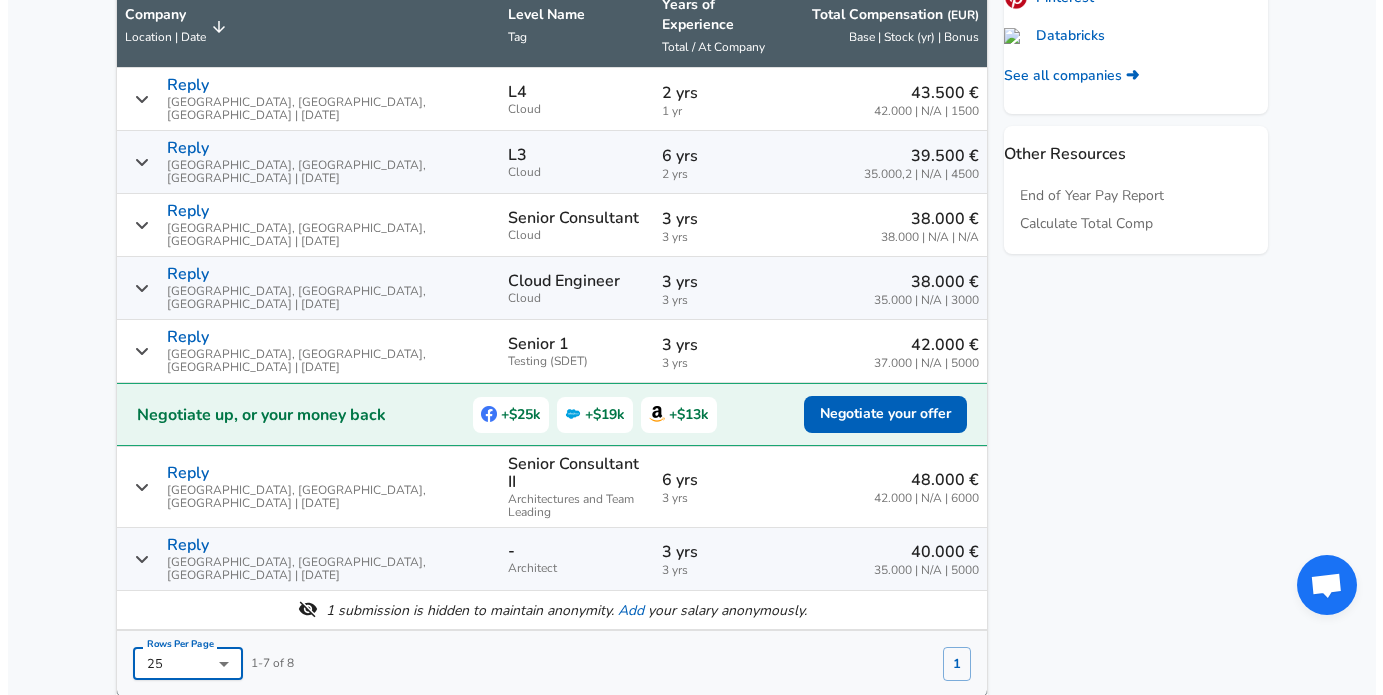 scroll, scrollTop: 1082, scrollLeft: 0, axis: vertical 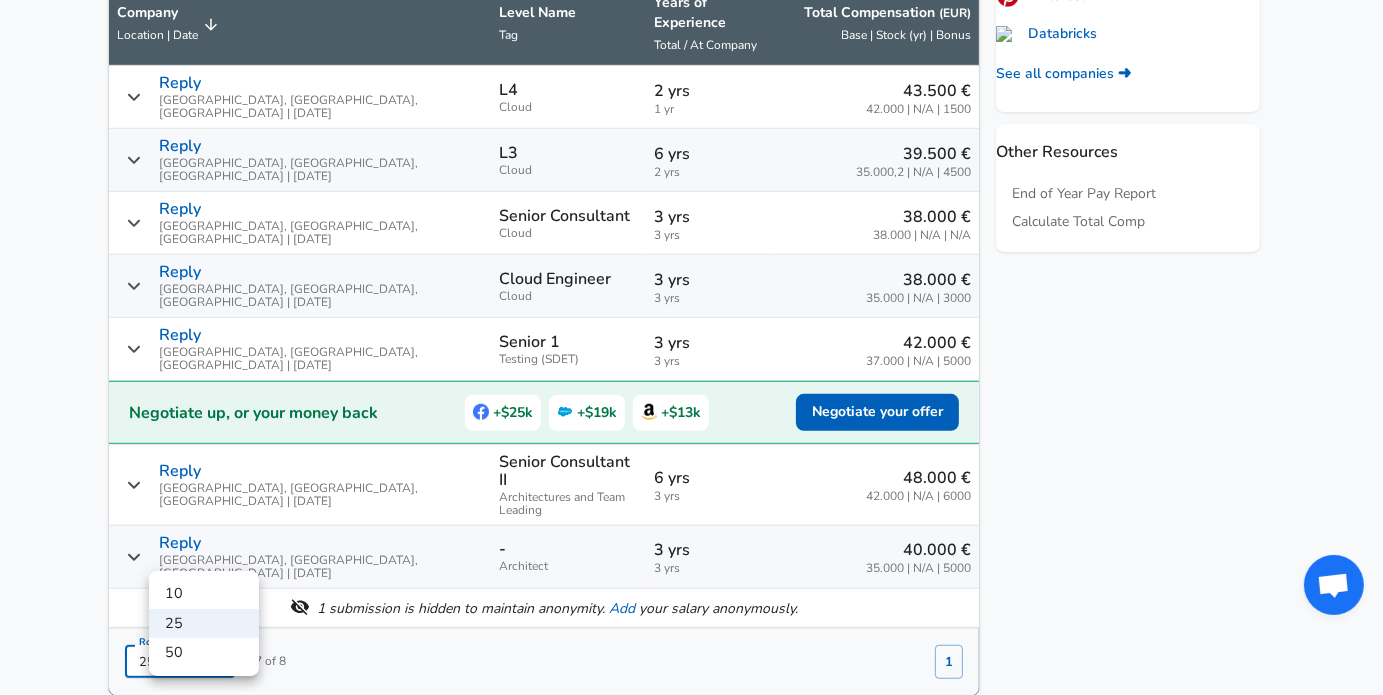 click on "We value your privacy We use cookies to enhance your browsing experience, serve personalized ads or content, and analyze our traffic. By clicking "Accept All", you consent to our use of cookies. Customize    Accept All   Customize Consent Preferences   We use cookies to help you navigate efficiently and perform certain functions. You will find detailed information about all cookies under each consent category below. The cookies that are categorized as "Necessary" are stored on your browser as they are essential for enabling the basic functionalities of the site. ...  Show more Necessary Always Active Necessary cookies are required to enable the basic features of this site, such as providing secure log-in or adjusting your consent preferences. These cookies do not store any personally identifiable data. Cookie _GRECAPTCHA Duration 5 months 27 days Description Google Recaptcha service sets this cookie to identify bots to protect the website against malicious spam attacks. Cookie __stripe_mid Duration 1 year MR" at bounding box center (691, -735) 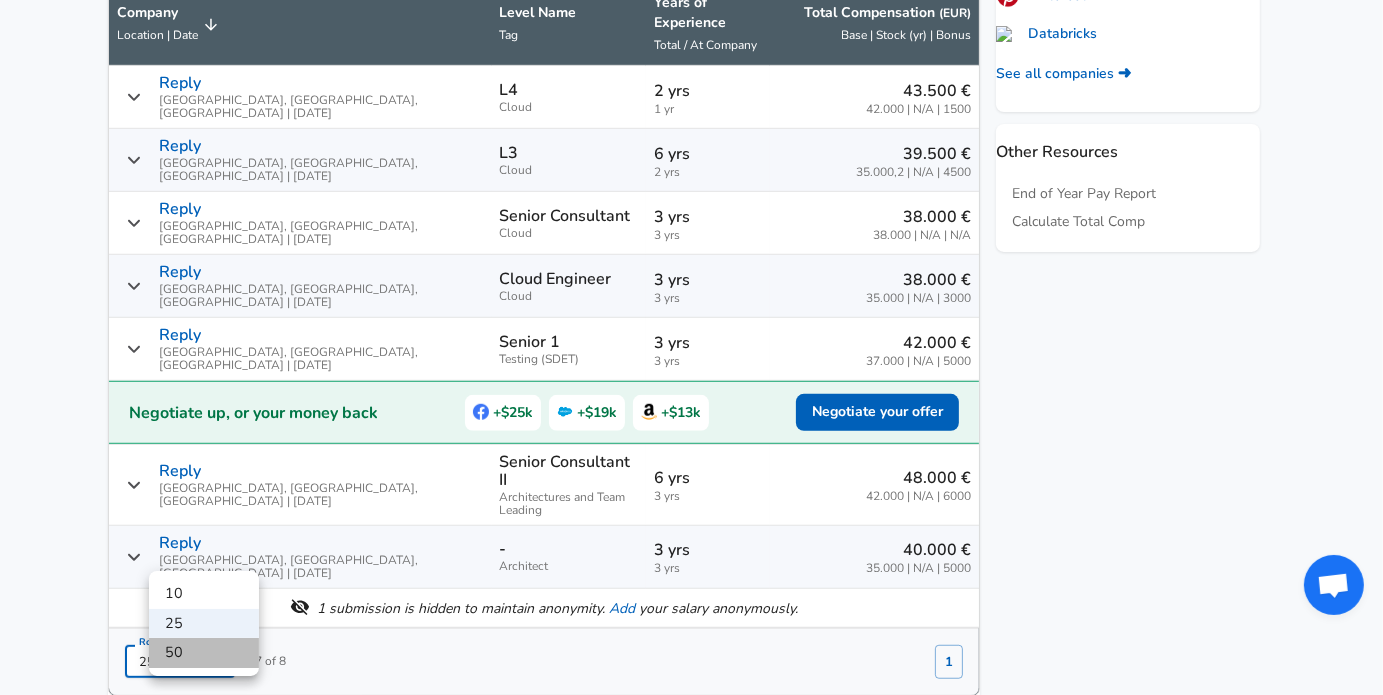 click on "50" at bounding box center (204, 653) 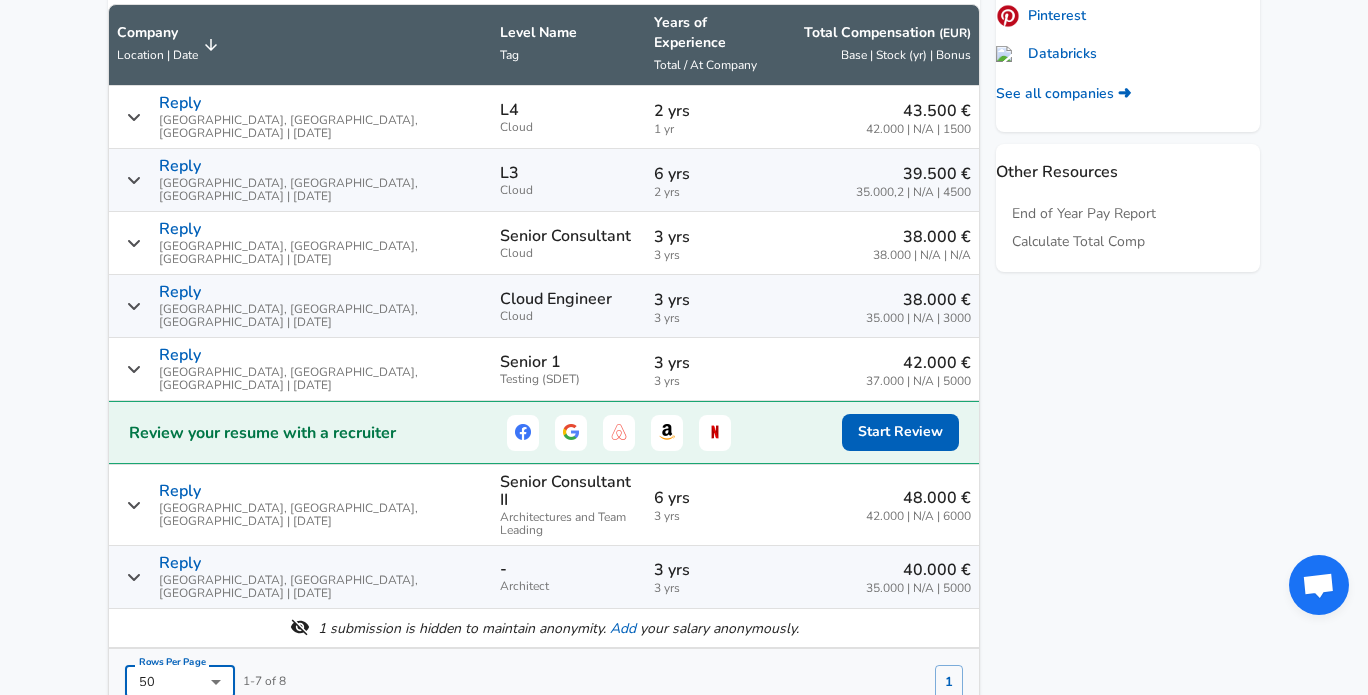 scroll, scrollTop: 1061, scrollLeft: 0, axis: vertical 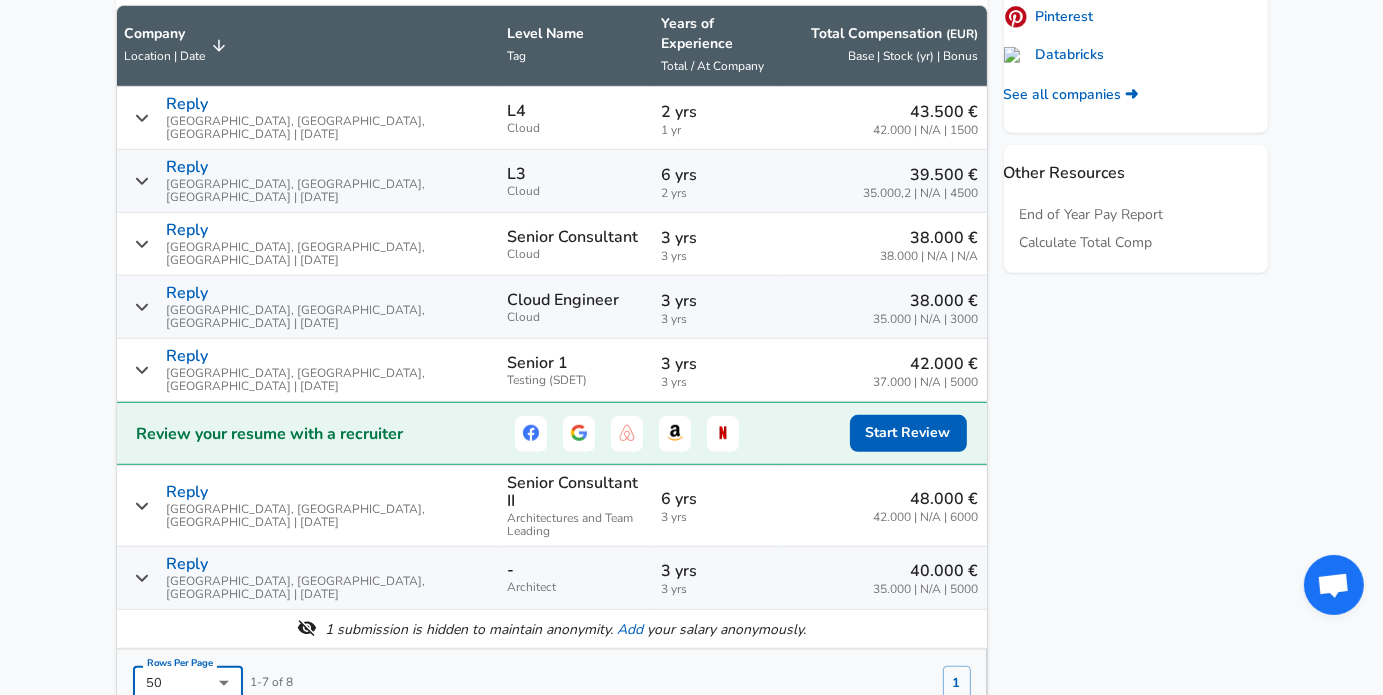click on "We value your privacy We use cookies to enhance your browsing experience, serve personalized ads or content, and analyze our traffic. By clicking "Accept All", you consent to our use of cookies. Customize    Accept All   Customize Consent Preferences   We use cookies to help you navigate efficiently and perform certain functions. You will find detailed information about all cookies under each consent category below. The cookies that are categorized as "Necessary" are stored on your browser as they are essential for enabling the basic functionalities of the site. ...  Show more Necessary Always Active Necessary cookies are required to enable the basic features of this site, such as providing secure log-in or adjusting your consent preferences. These cookies do not store any personally identifiable data. Cookie _GRECAPTCHA Duration 5 months 27 days Description Google Recaptcha service sets this cookie to identify bots to protect the website against malicious spam attacks. Cookie __stripe_mid Duration 1 year MR" at bounding box center (691, -714) 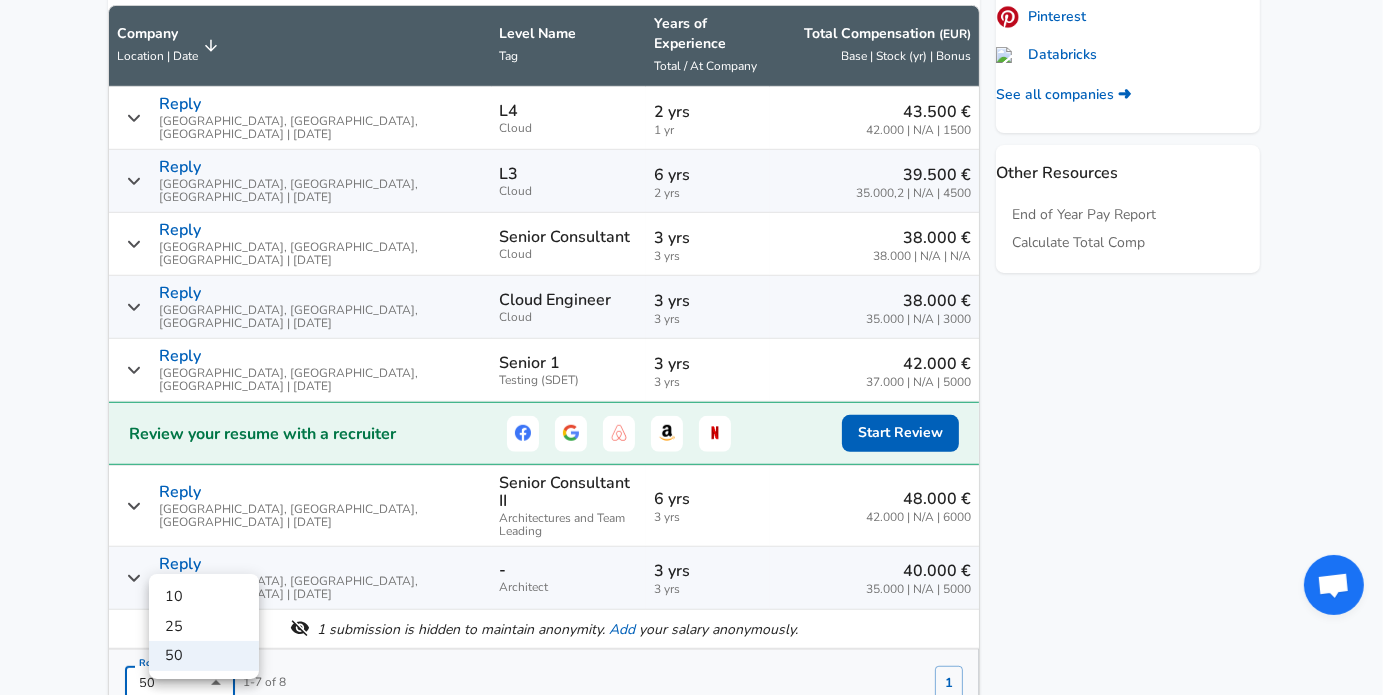click on "10" at bounding box center (204, 597) 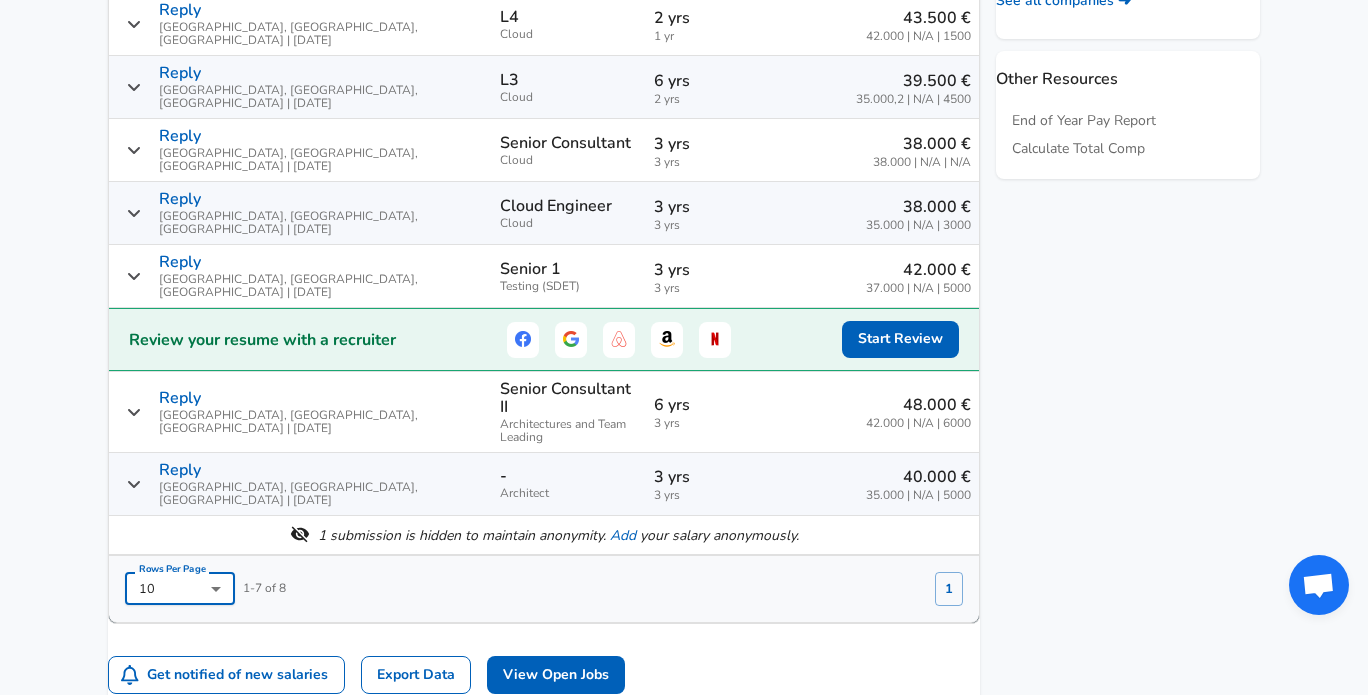 scroll, scrollTop: 1160, scrollLeft: 0, axis: vertical 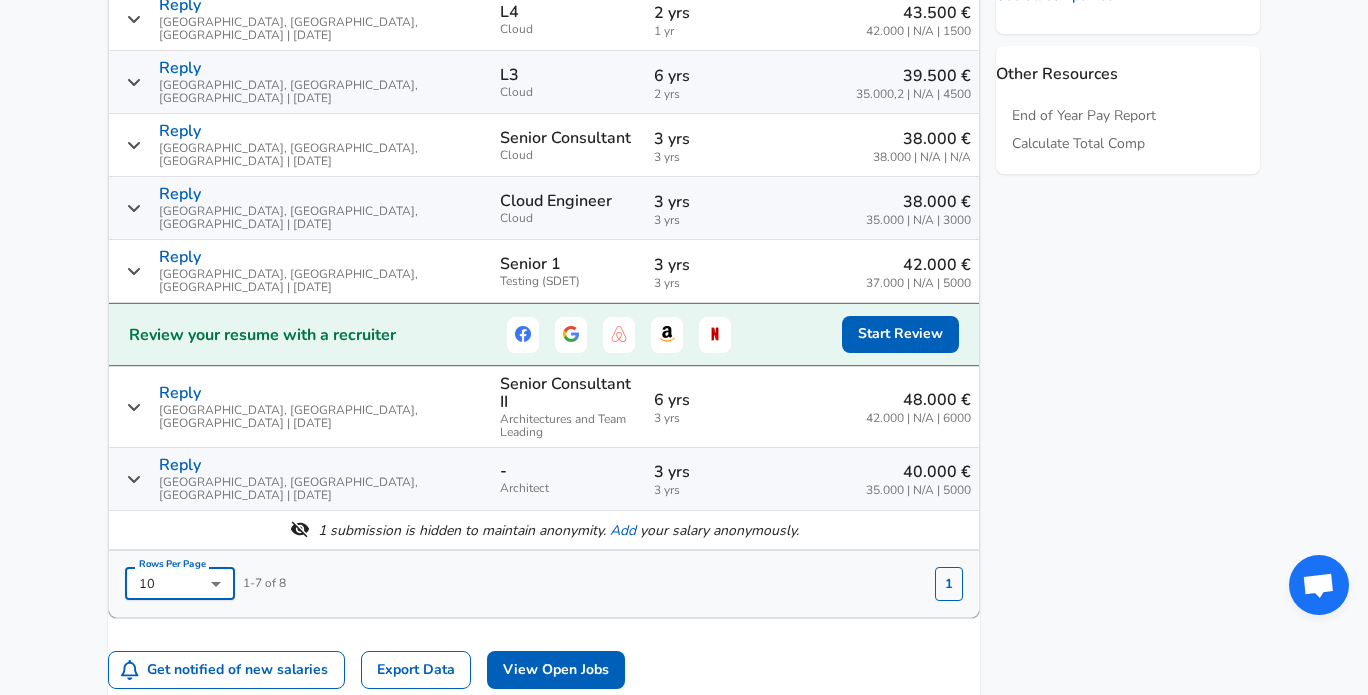 click on "1" at bounding box center (949, 584) 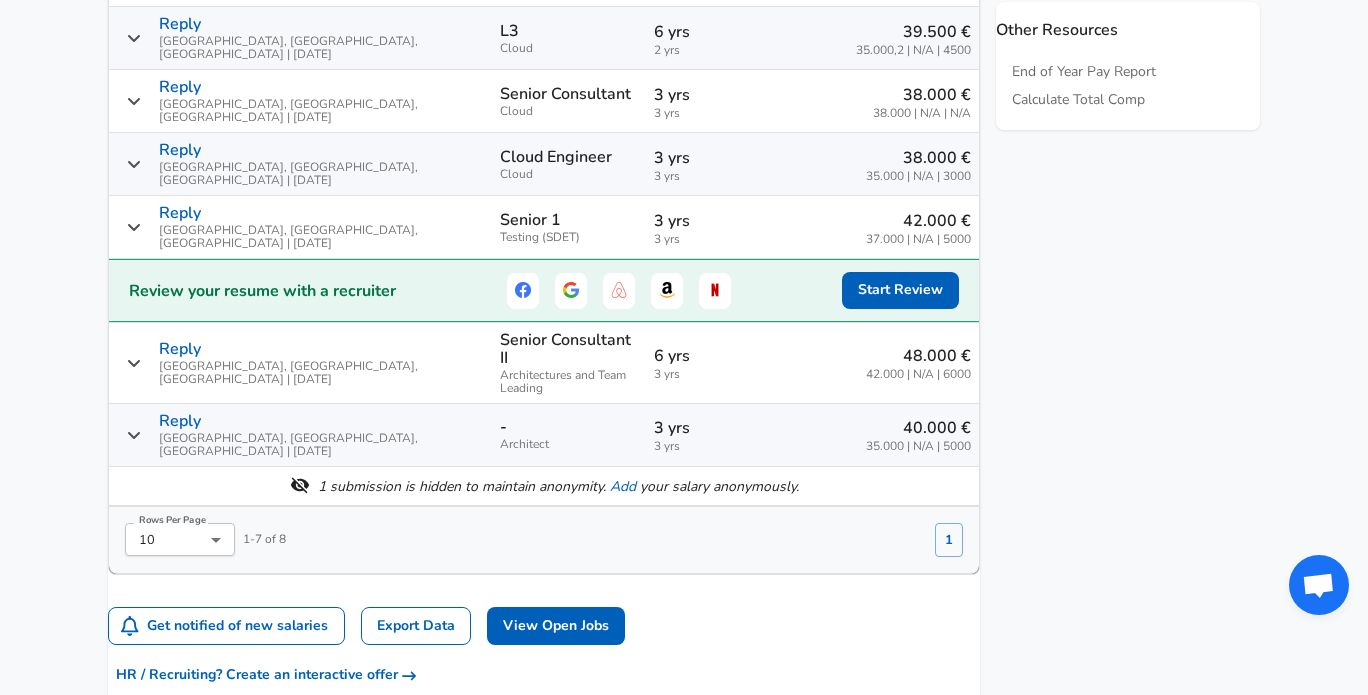 scroll, scrollTop: 1206, scrollLeft: 0, axis: vertical 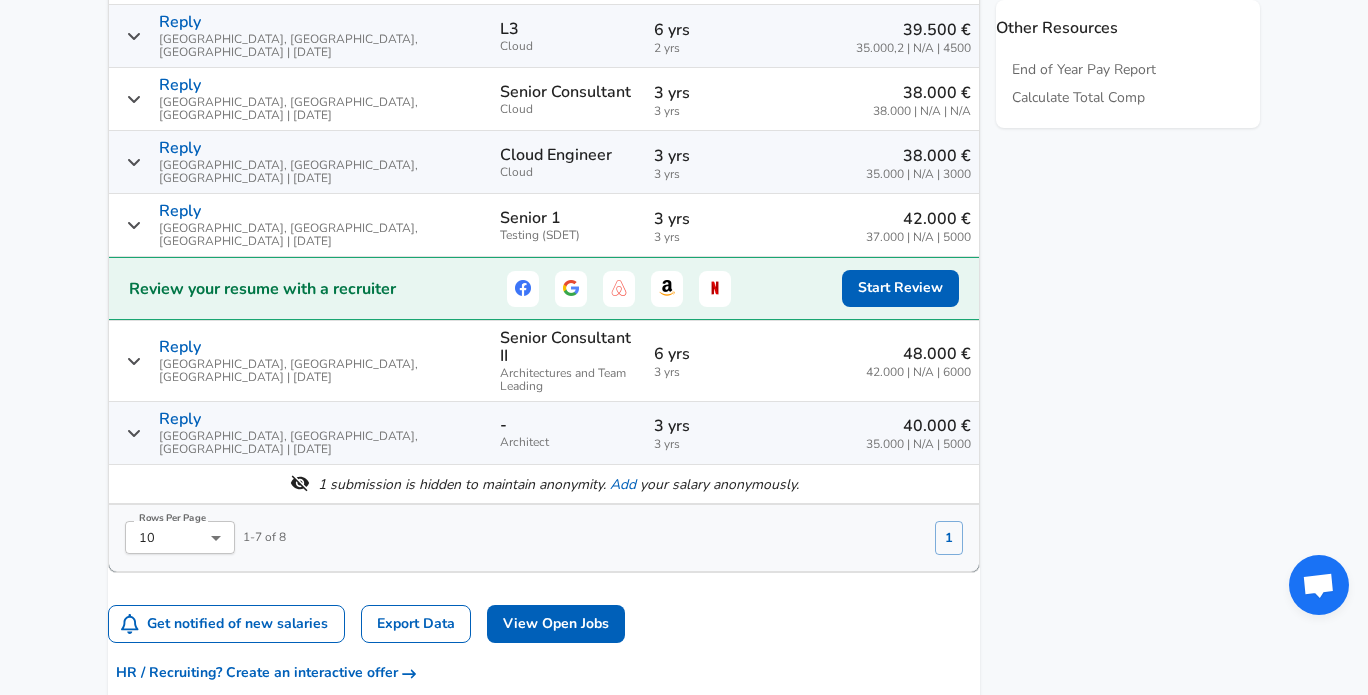 click on "Rows Per Page 10 10 Rows Per Page 1  -  7   of   8" at bounding box center [197, 530] 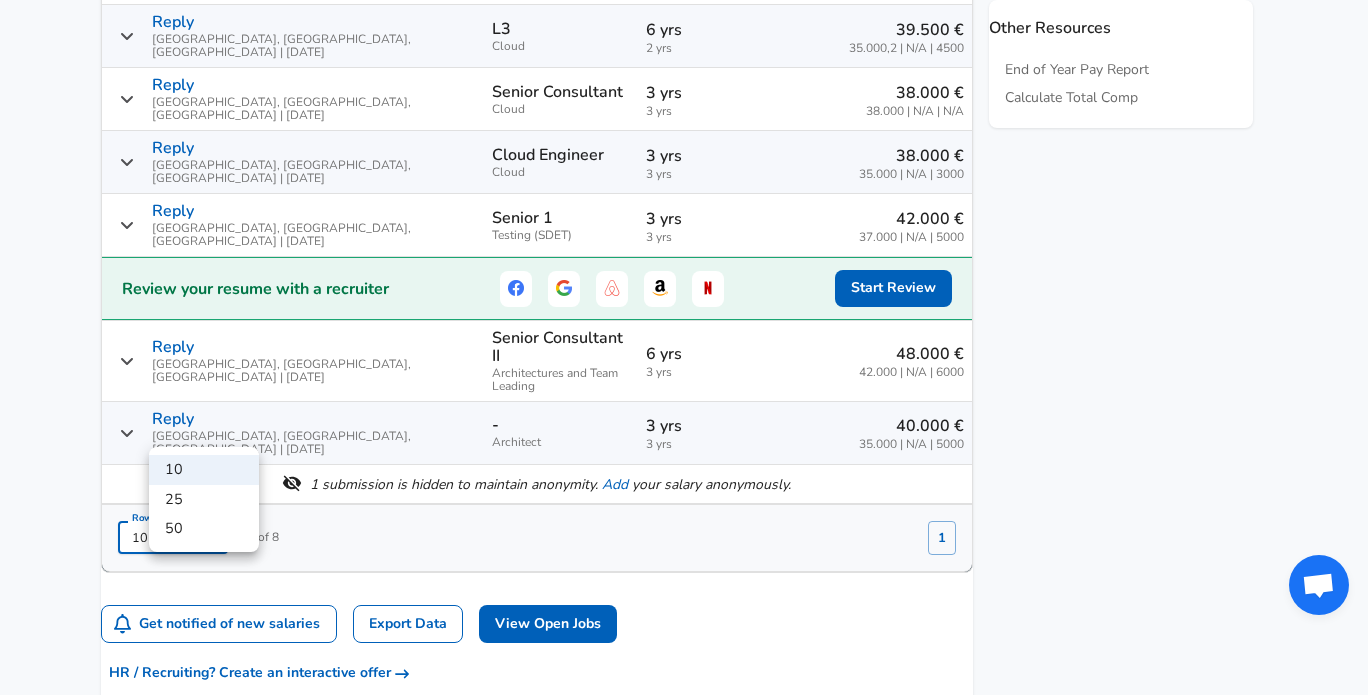 click on "We value your privacy We use cookies to enhance your browsing experience, serve personalized ads or content, and analyze our traffic. By clicking "Accept All", you consent to our use of cookies. Customize    Accept All   Customize Consent Preferences   We use cookies to help you navigate efficiently and perform certain functions. You will find detailed information about all cookies under each consent category below. The cookies that are categorized as "Necessary" are stored on your browser as they are essential for enabling the basic functionalities of the site. ...  Show more Necessary Always Active Necessary cookies are required to enable the basic features of this site, such as providing secure log-in or adjusting your consent preferences. These cookies do not store any personally identifiable data. Cookie _GRECAPTCHA Duration 5 months 27 days Description Google Recaptcha service sets this cookie to identify bots to protect the website against malicious spam attacks. Cookie __stripe_mid Duration 1 year MR" at bounding box center [684, -859] 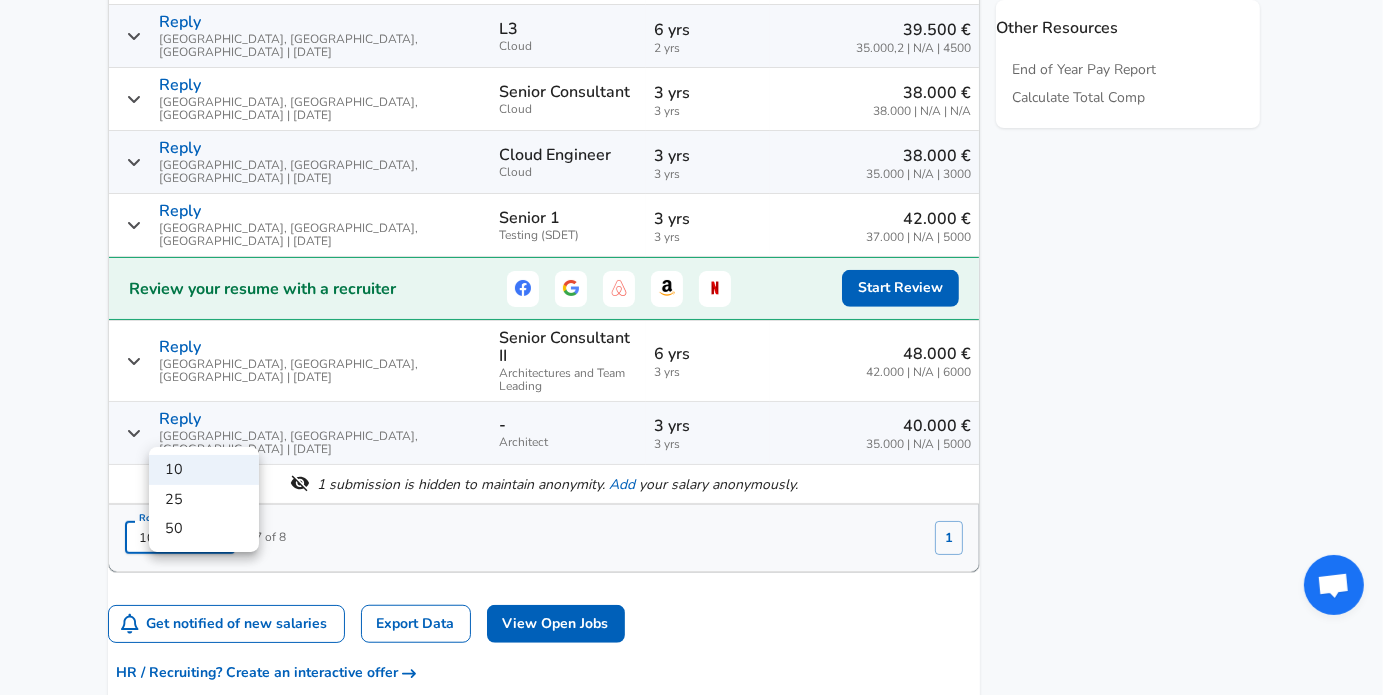 click at bounding box center (691, 347) 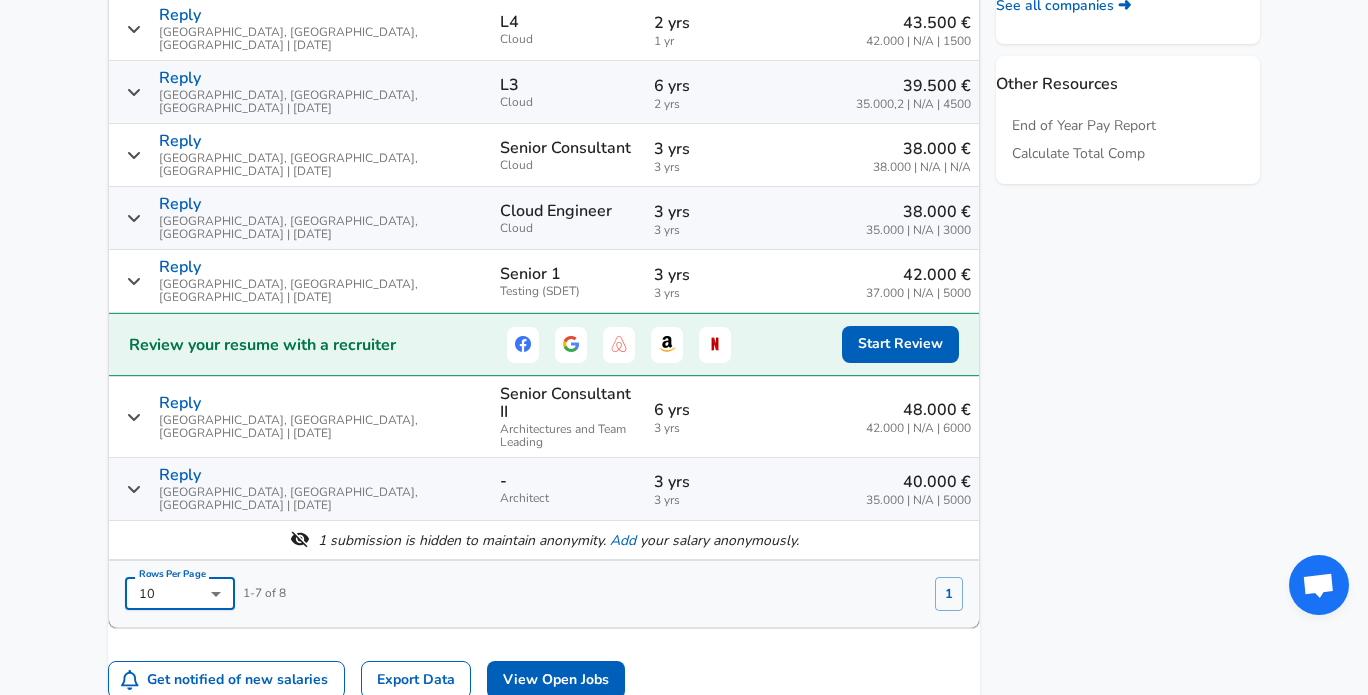 scroll, scrollTop: 1160, scrollLeft: 0, axis: vertical 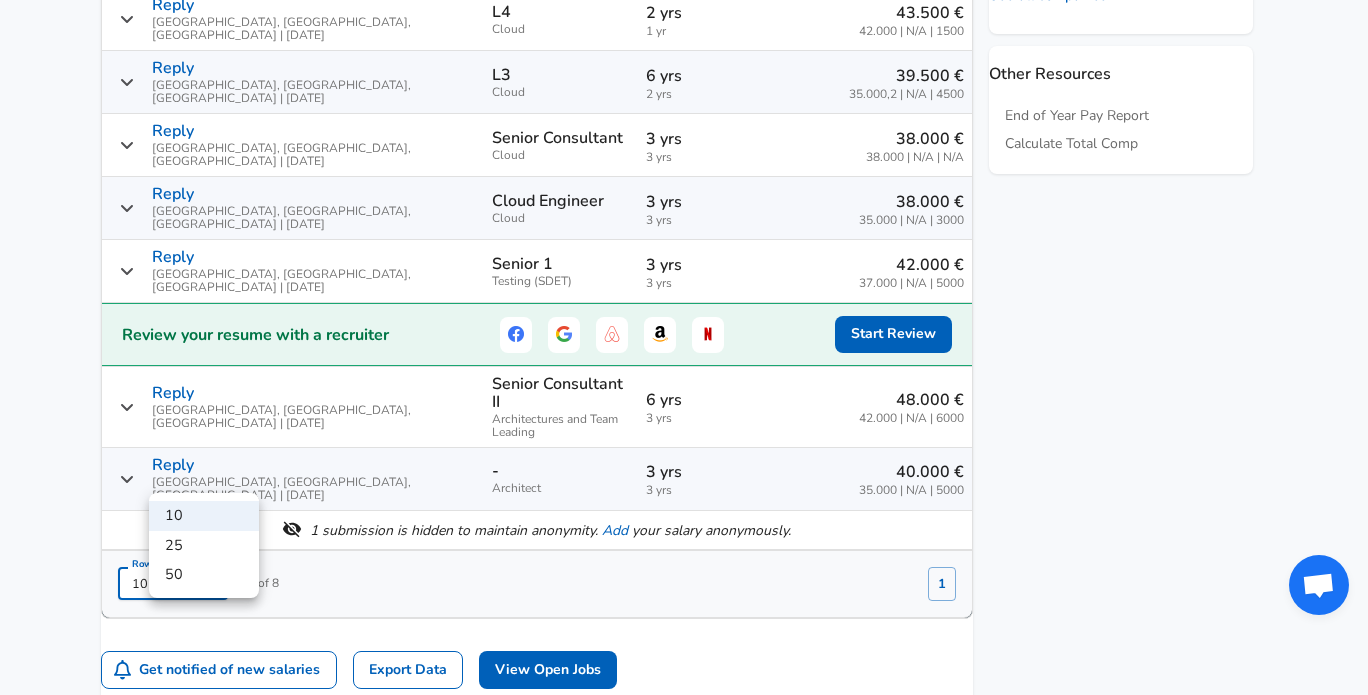 click on "We value your privacy We use cookies to enhance your browsing experience, serve personalized ads or content, and analyze our traffic. By clicking "Accept All", you consent to our use of cookies. Customize    Accept All   Customize Consent Preferences   We use cookies to help you navigate efficiently and perform certain functions. You will find detailed information about all cookies under each consent category below. The cookies that are categorized as "Necessary" are stored on your browser as they are essential for enabling the basic functionalities of the site. ...  Show more Necessary Always Active Necessary cookies are required to enable the basic features of this site, such as providing secure log-in or adjusting your consent preferences. These cookies do not store any personally identifiable data. Cookie _GRECAPTCHA Duration 5 months 27 days Description Google Recaptcha service sets this cookie to identify bots to protect the website against malicious spam attacks. Cookie __stripe_mid Duration 1 year MR" at bounding box center (684, -813) 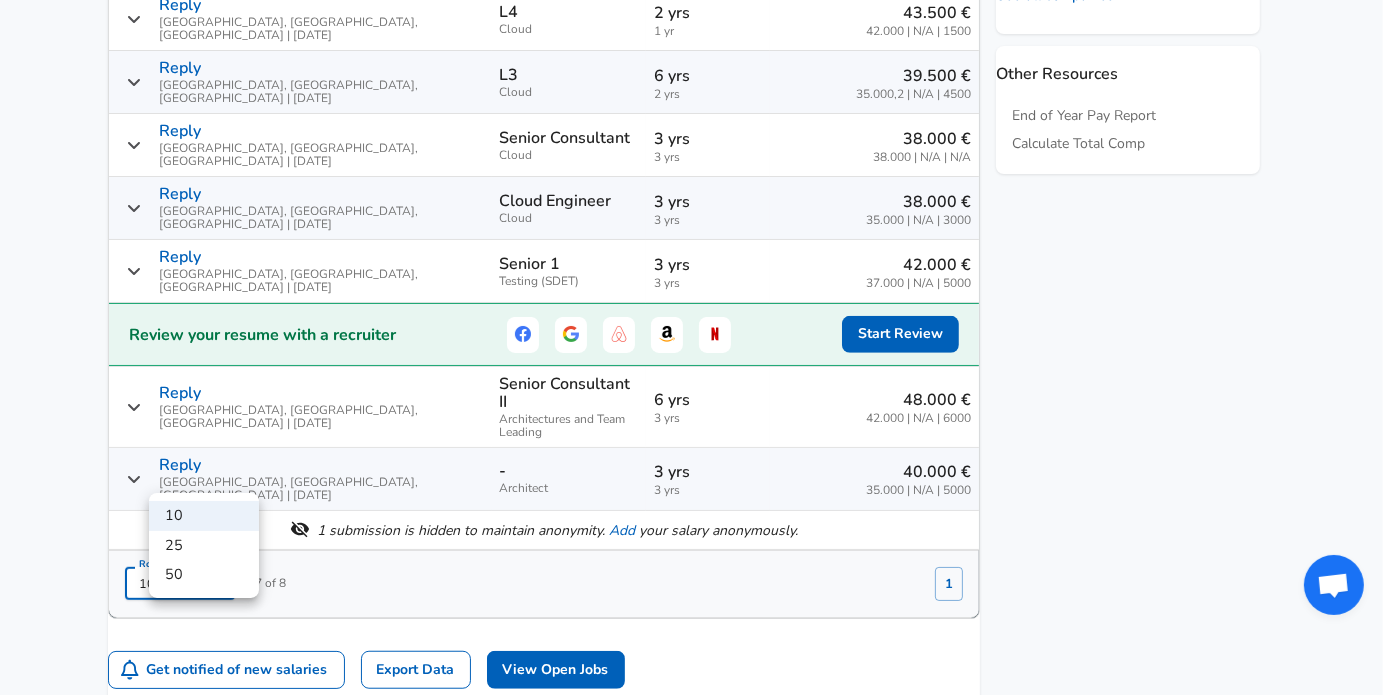 click on "25" at bounding box center (204, 546) 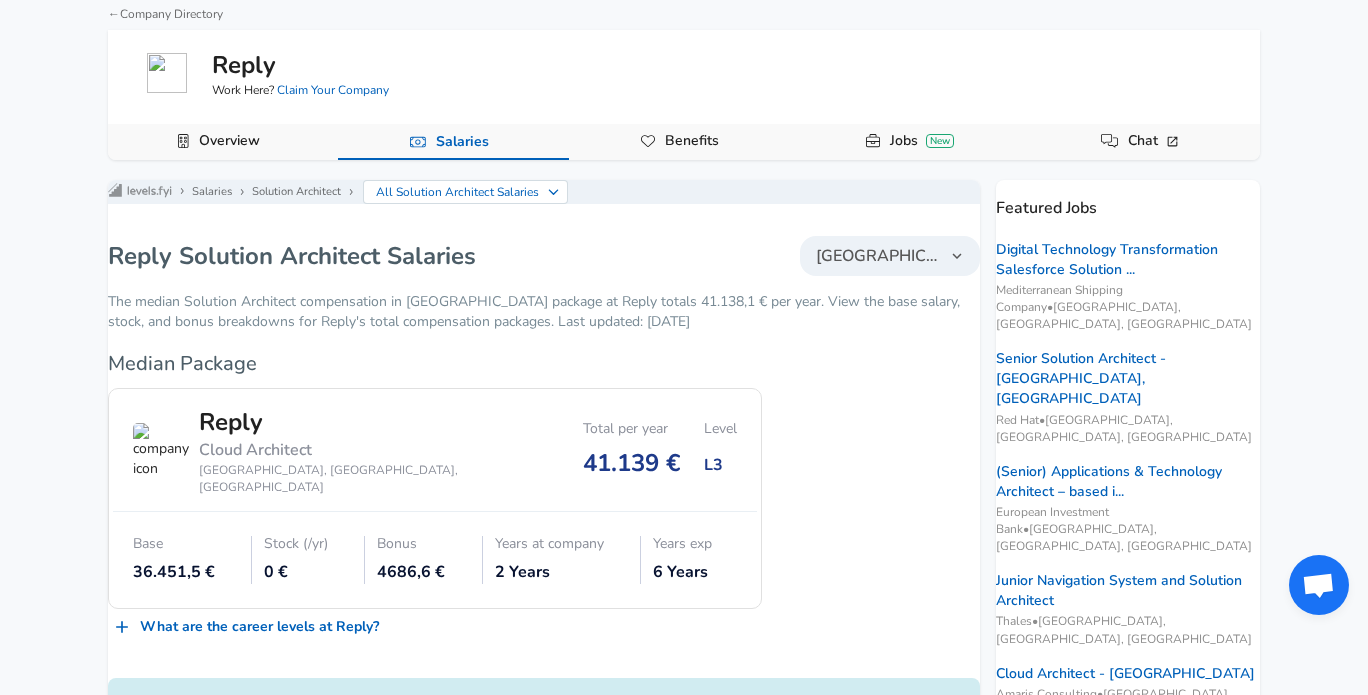 scroll, scrollTop: 0, scrollLeft: 0, axis: both 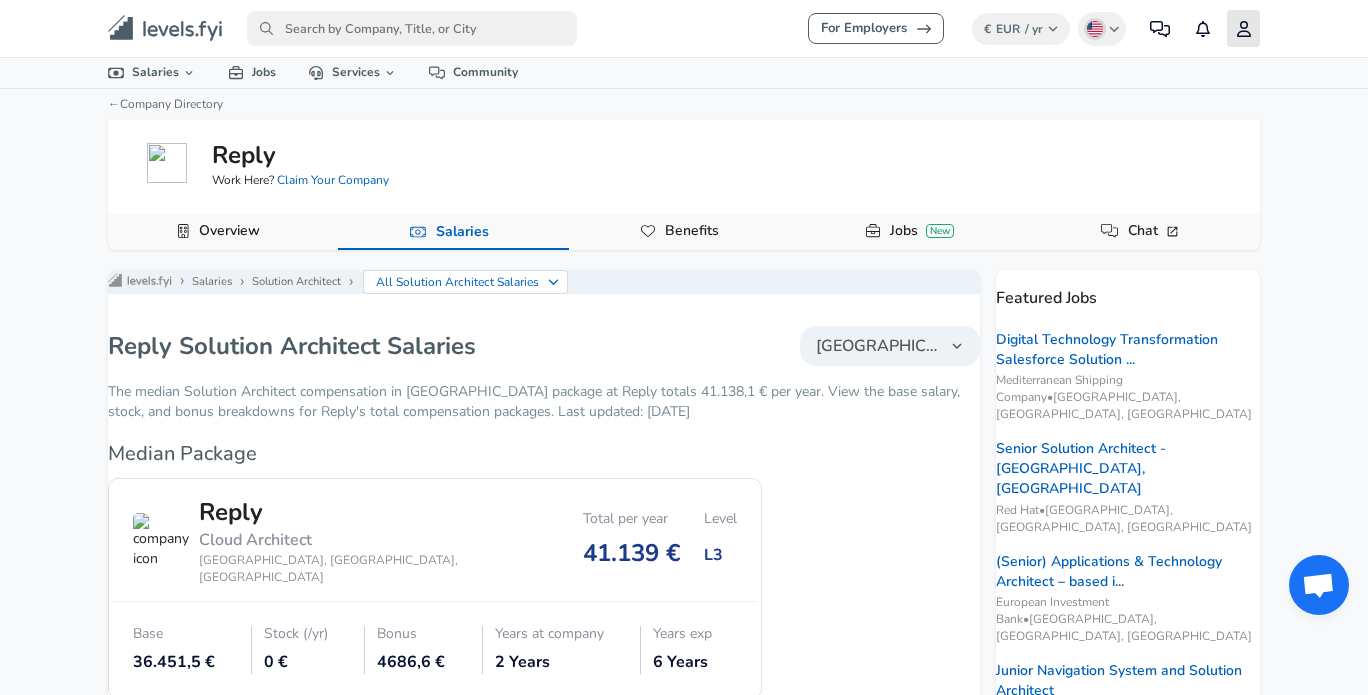 click 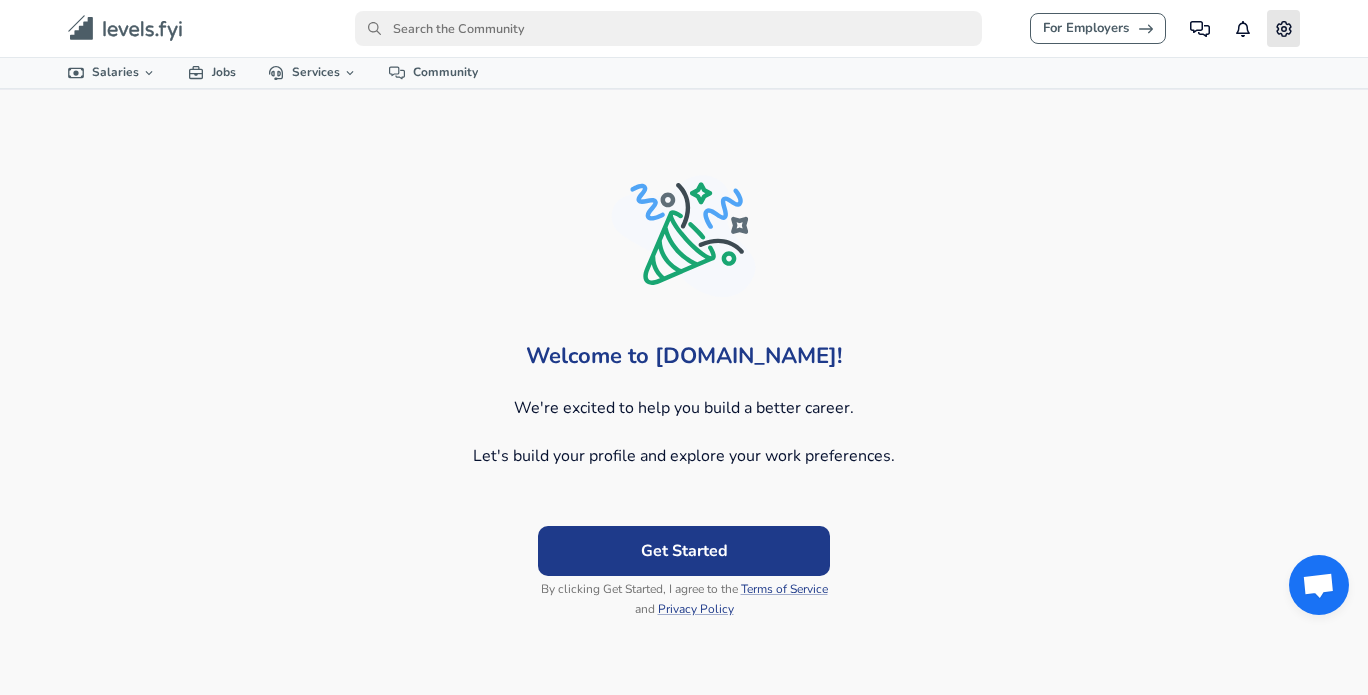 click 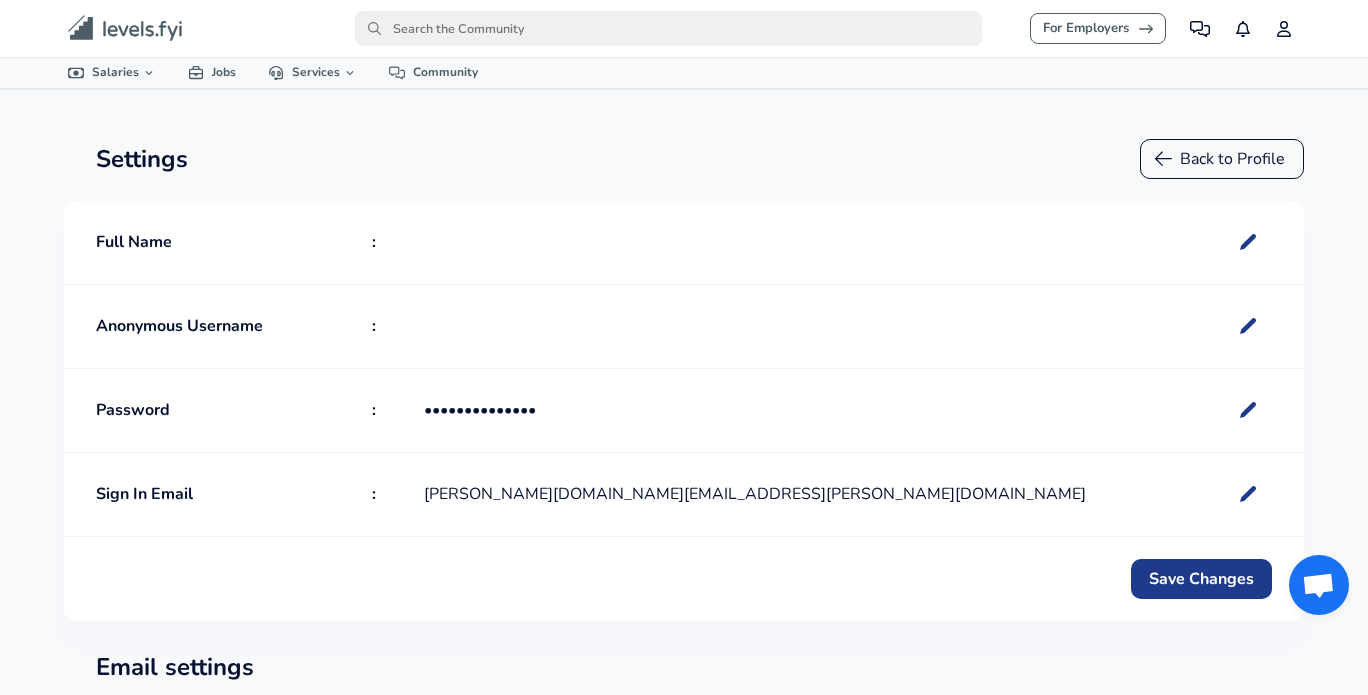 radio on "true" 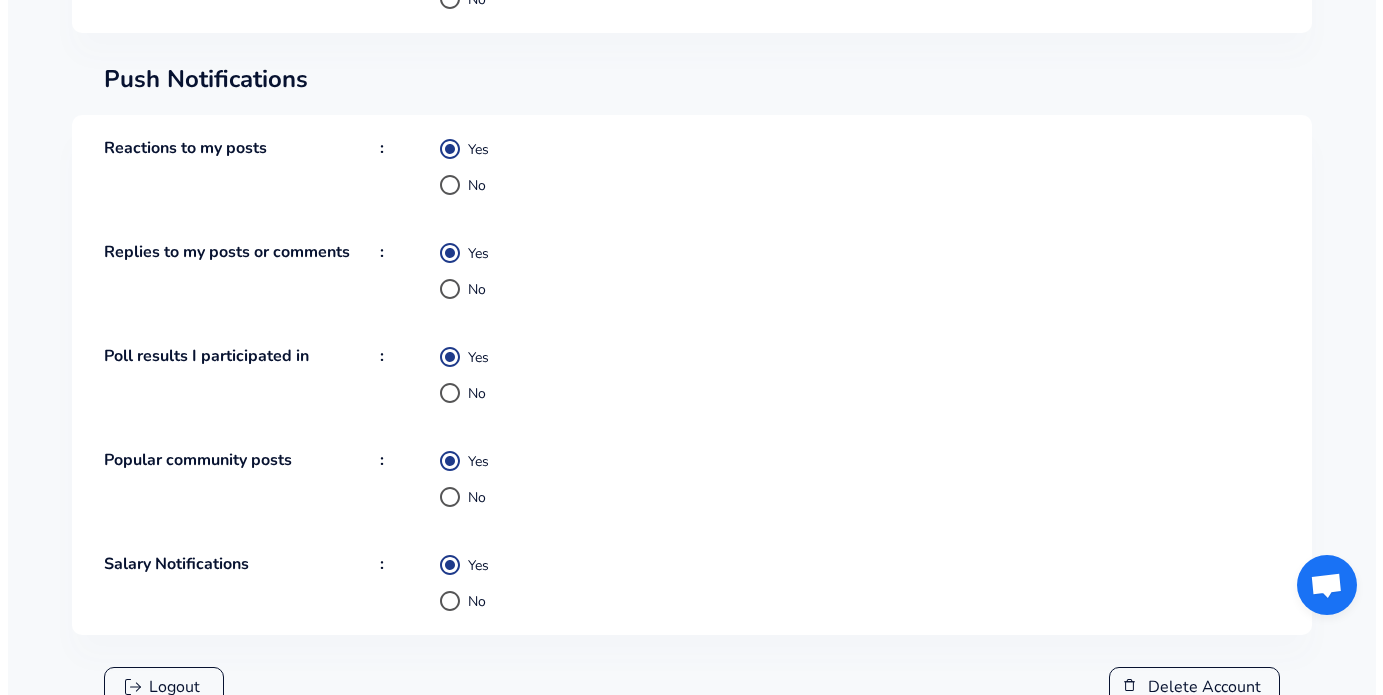scroll, scrollTop: 1394, scrollLeft: 0, axis: vertical 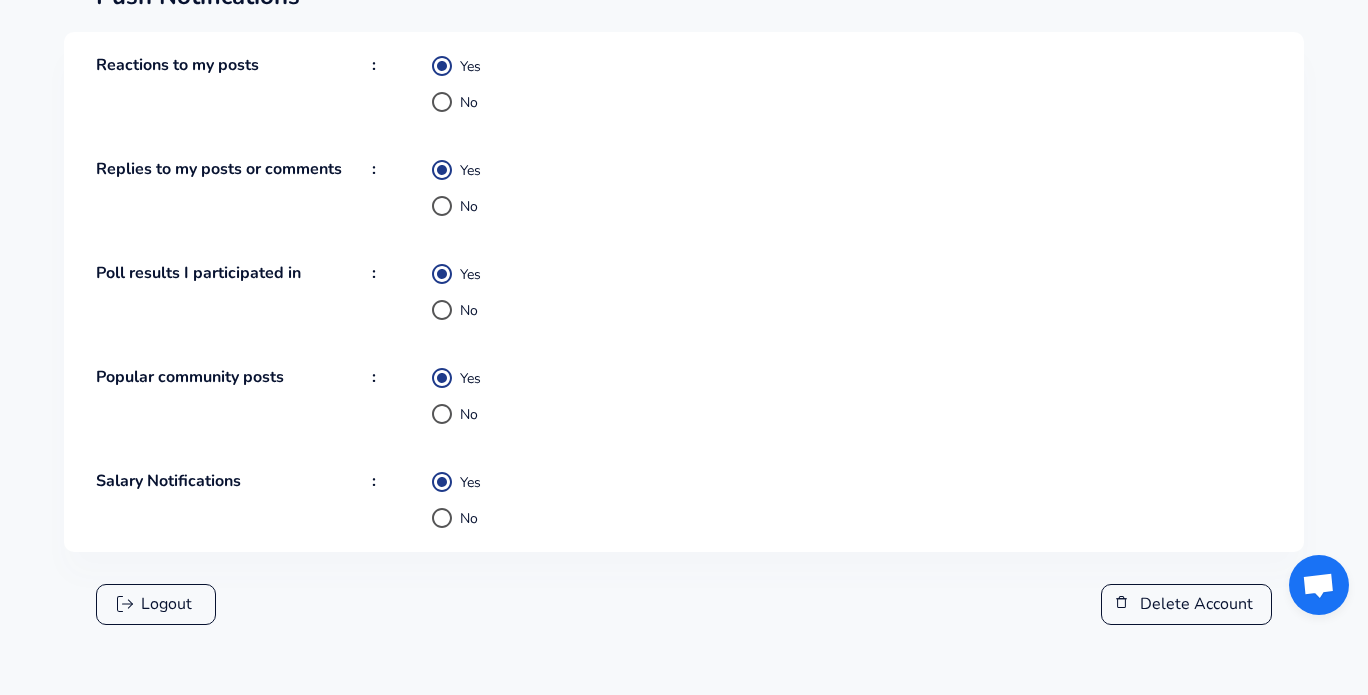 click on "Delete Account" at bounding box center [1186, 604] 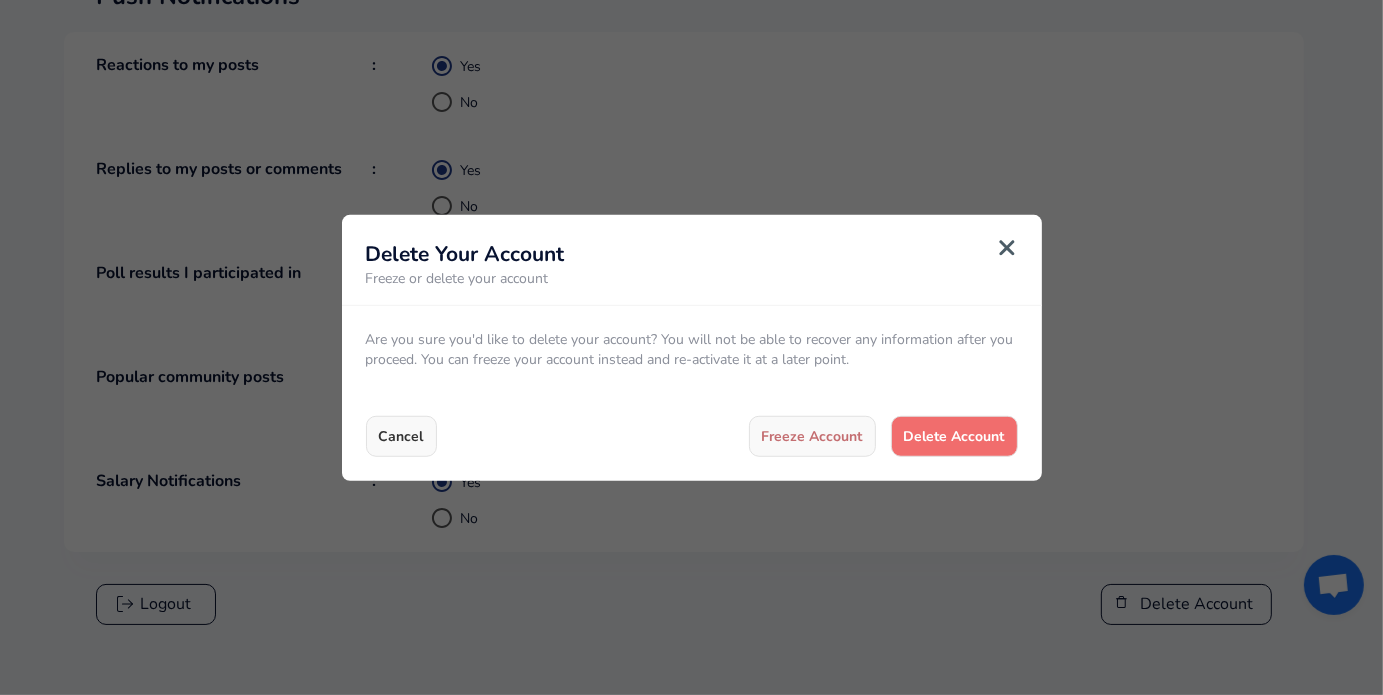click on "Delete Account" at bounding box center [954, 436] 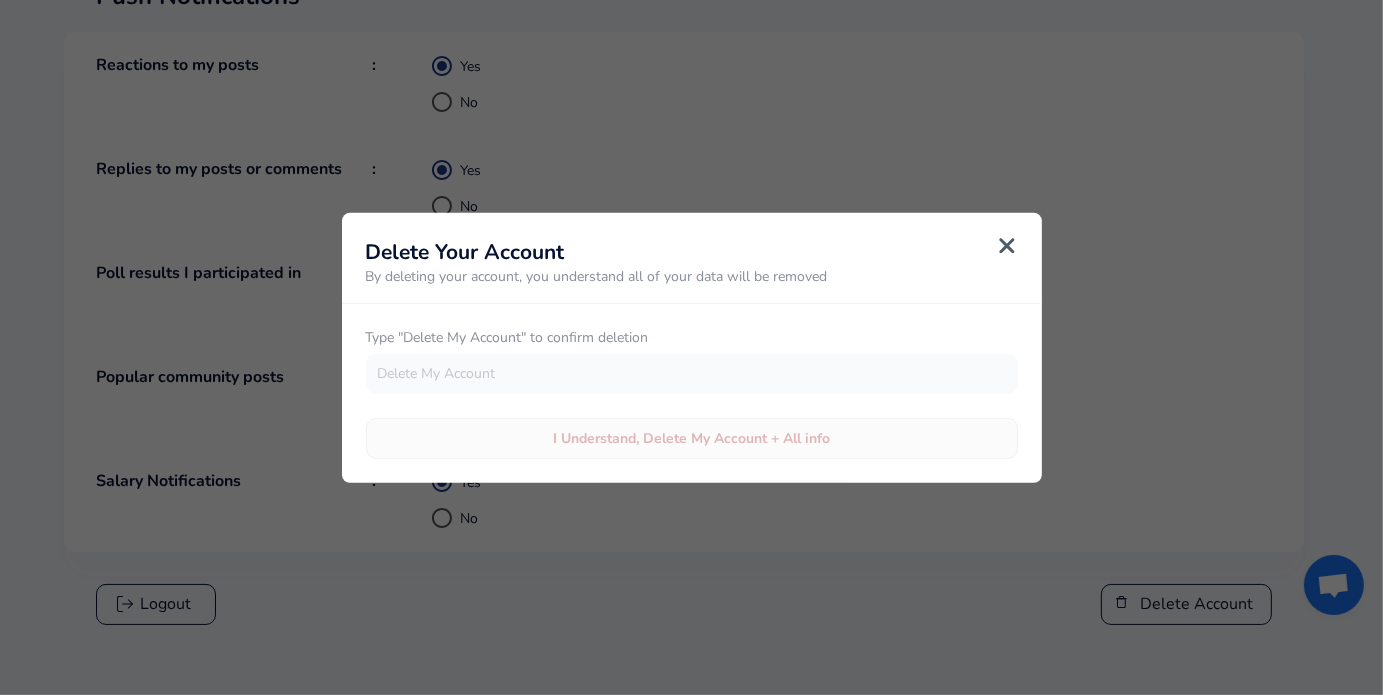 click at bounding box center (692, 374) 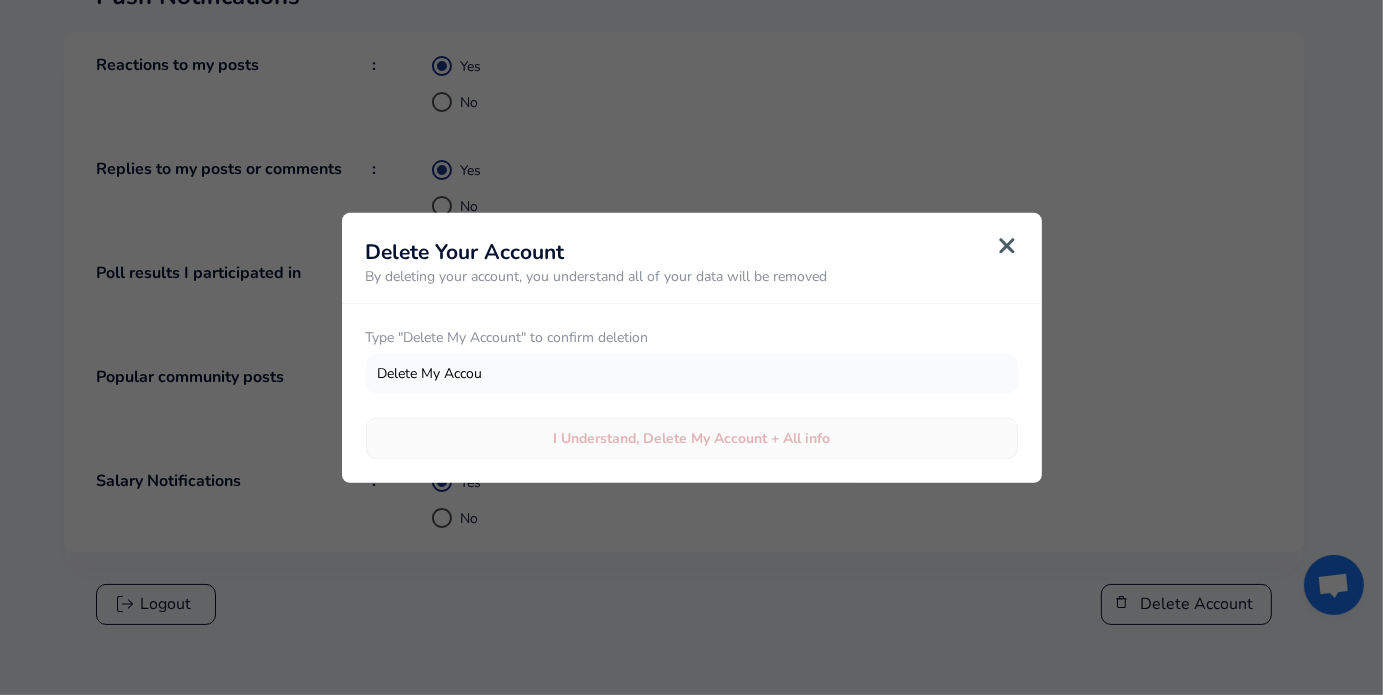 type on "Delete My Accoun" 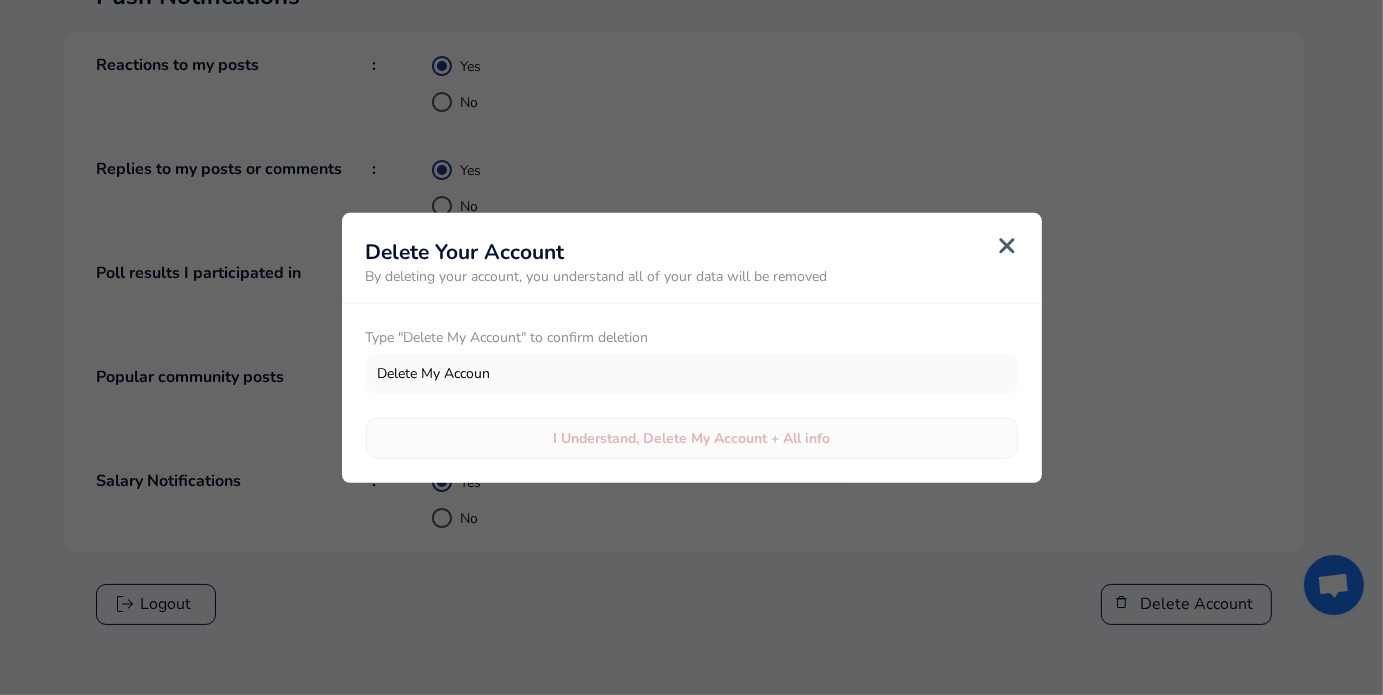 radio on "false" 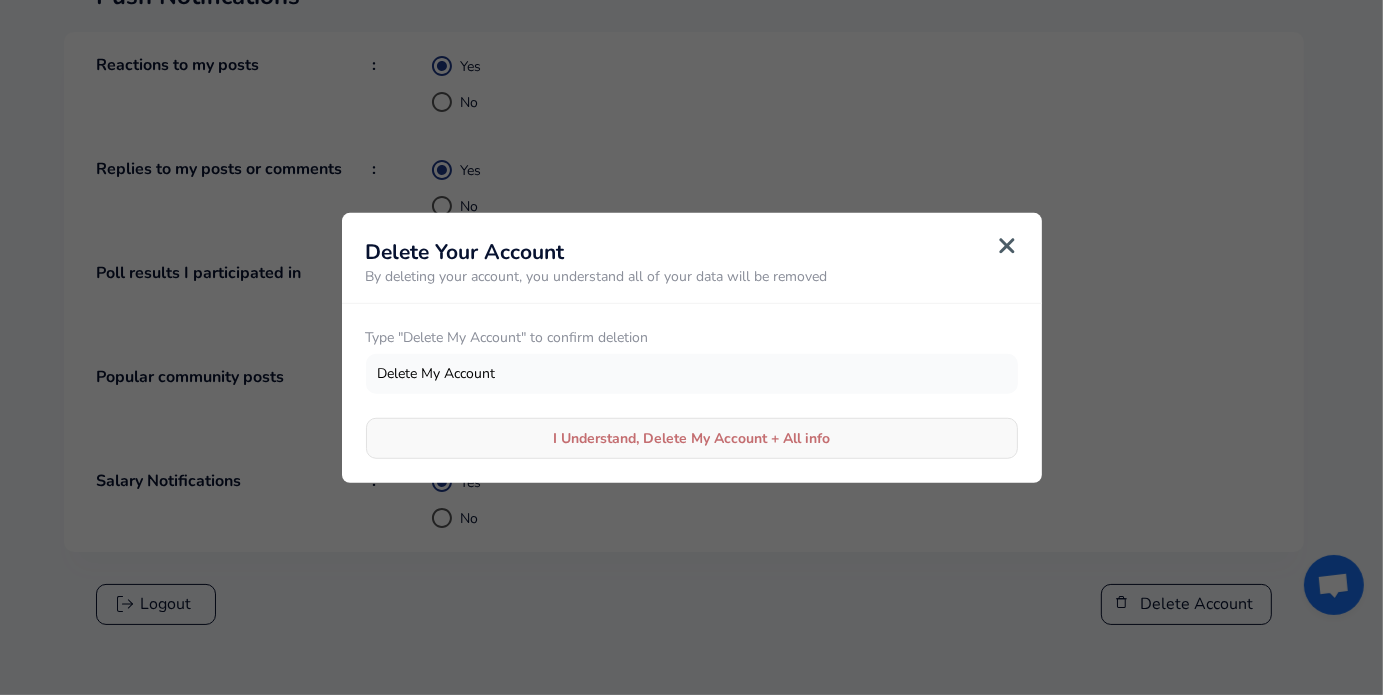 type on "Delete My Account" 